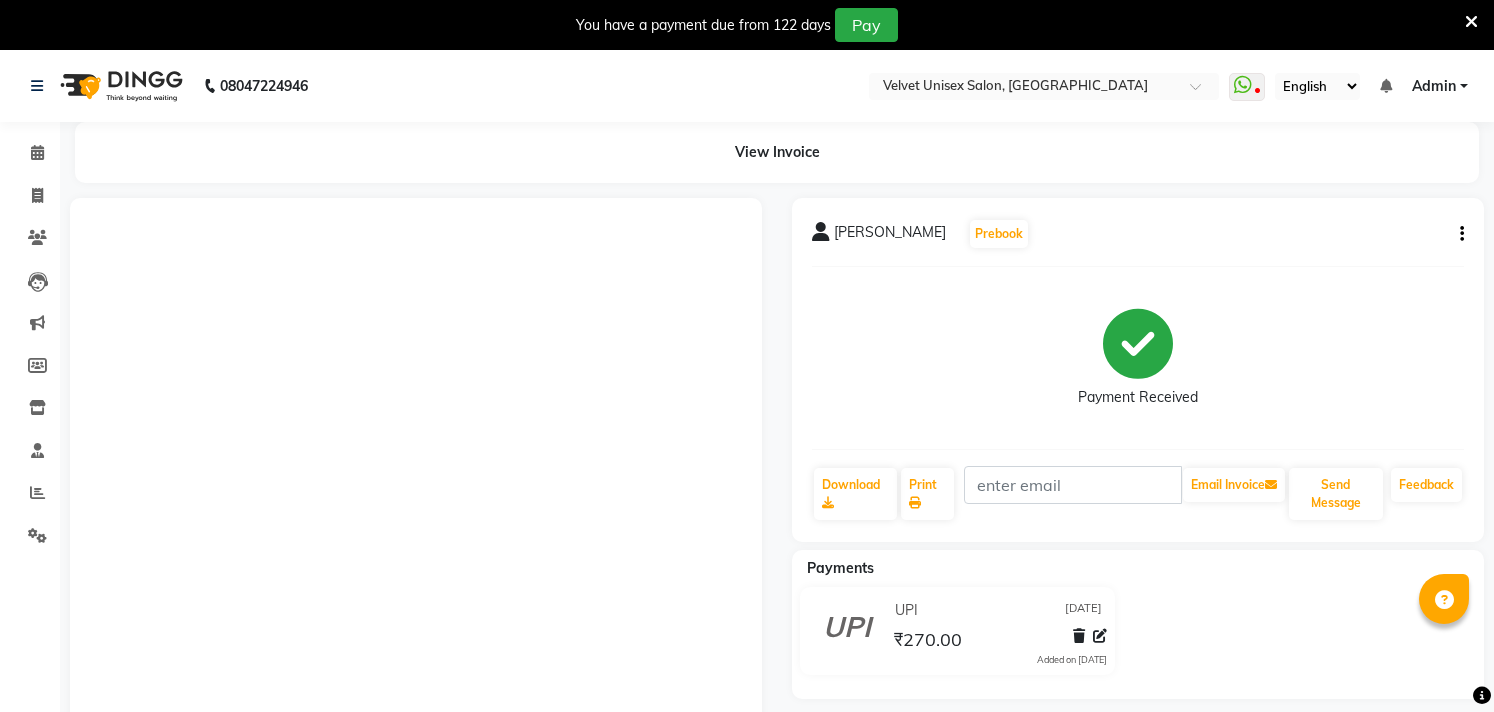 scroll, scrollTop: 107, scrollLeft: 0, axis: vertical 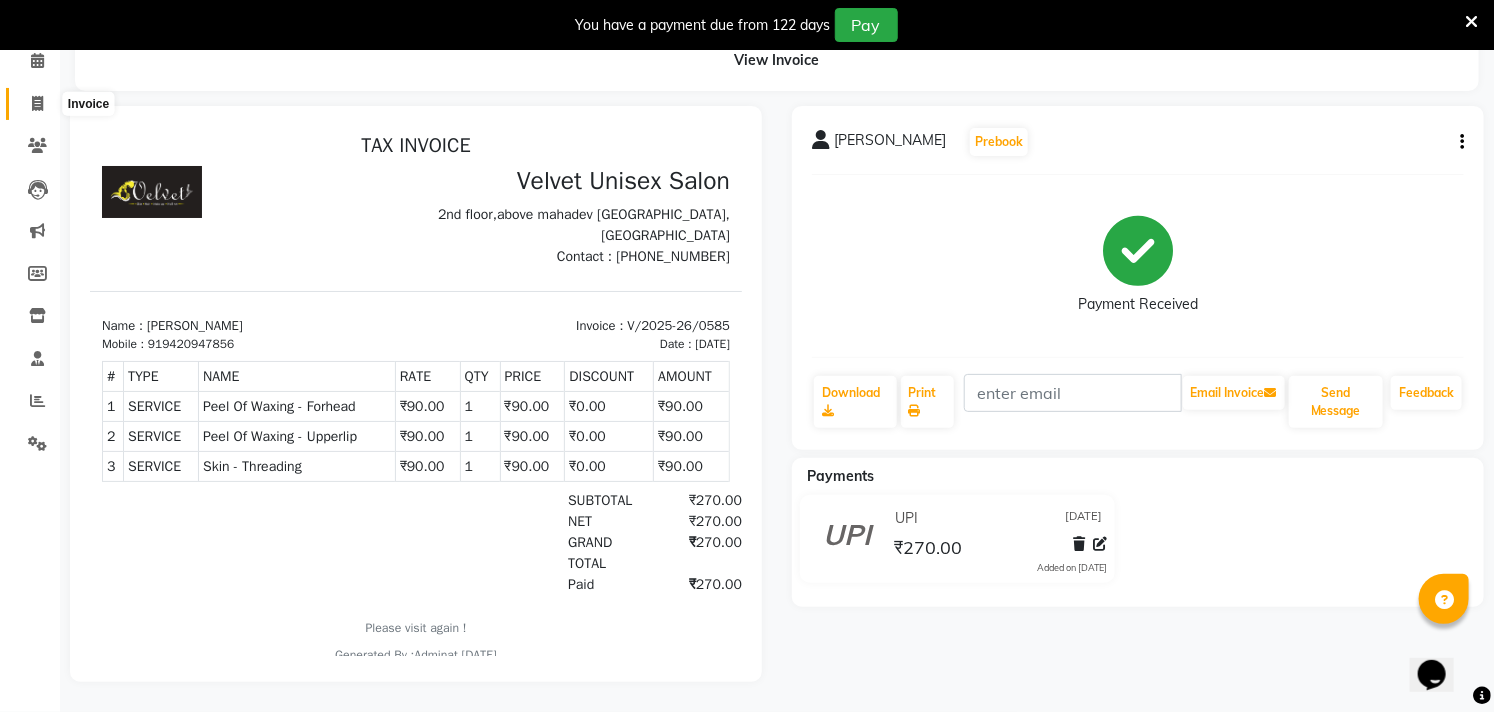 click 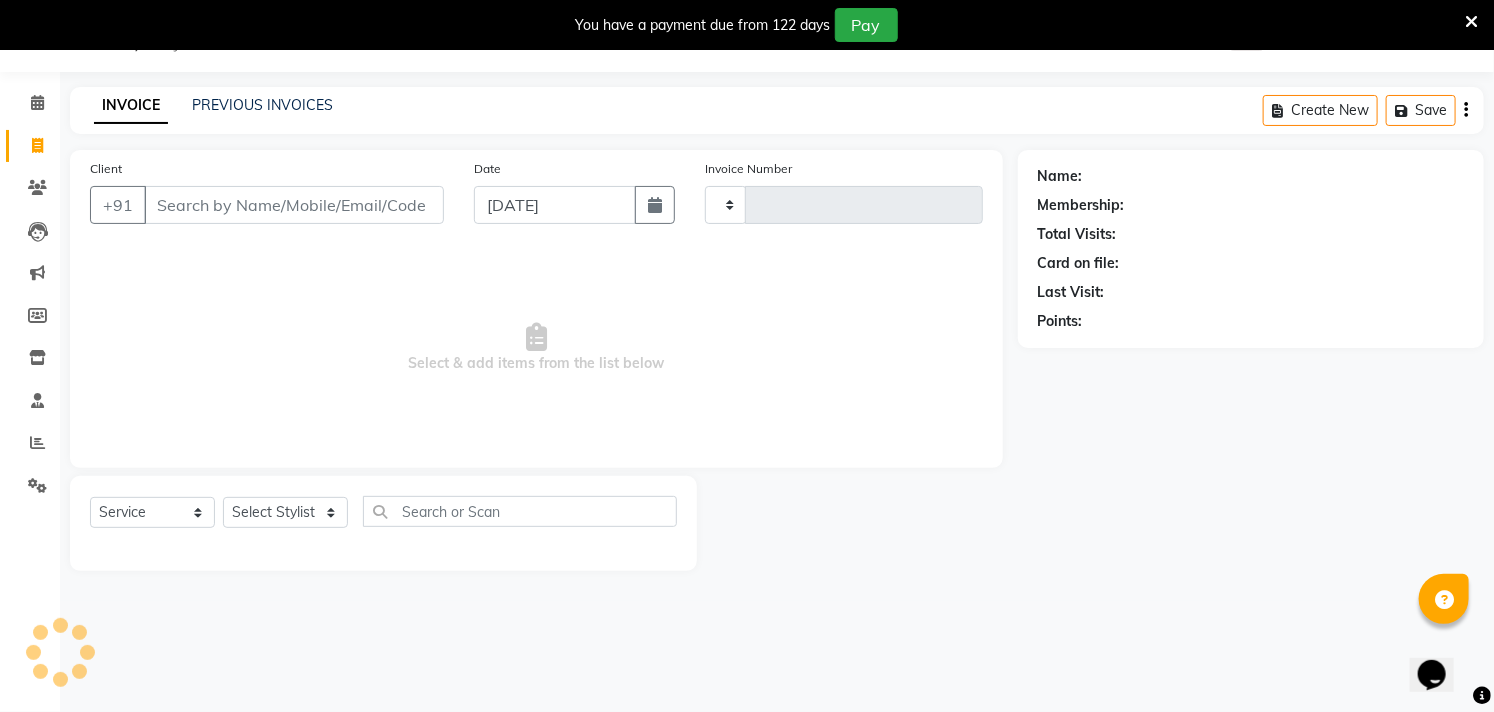 scroll, scrollTop: 50, scrollLeft: 0, axis: vertical 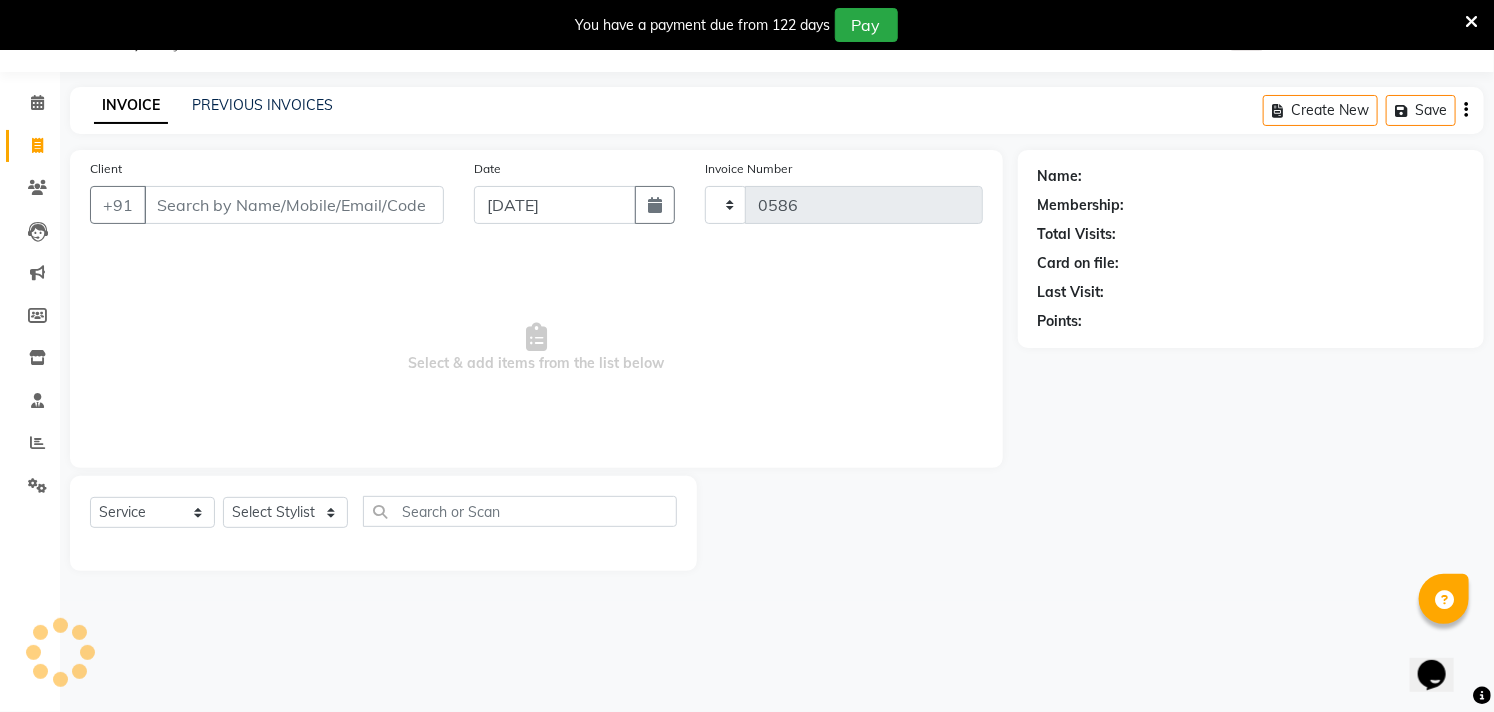 select on "5384" 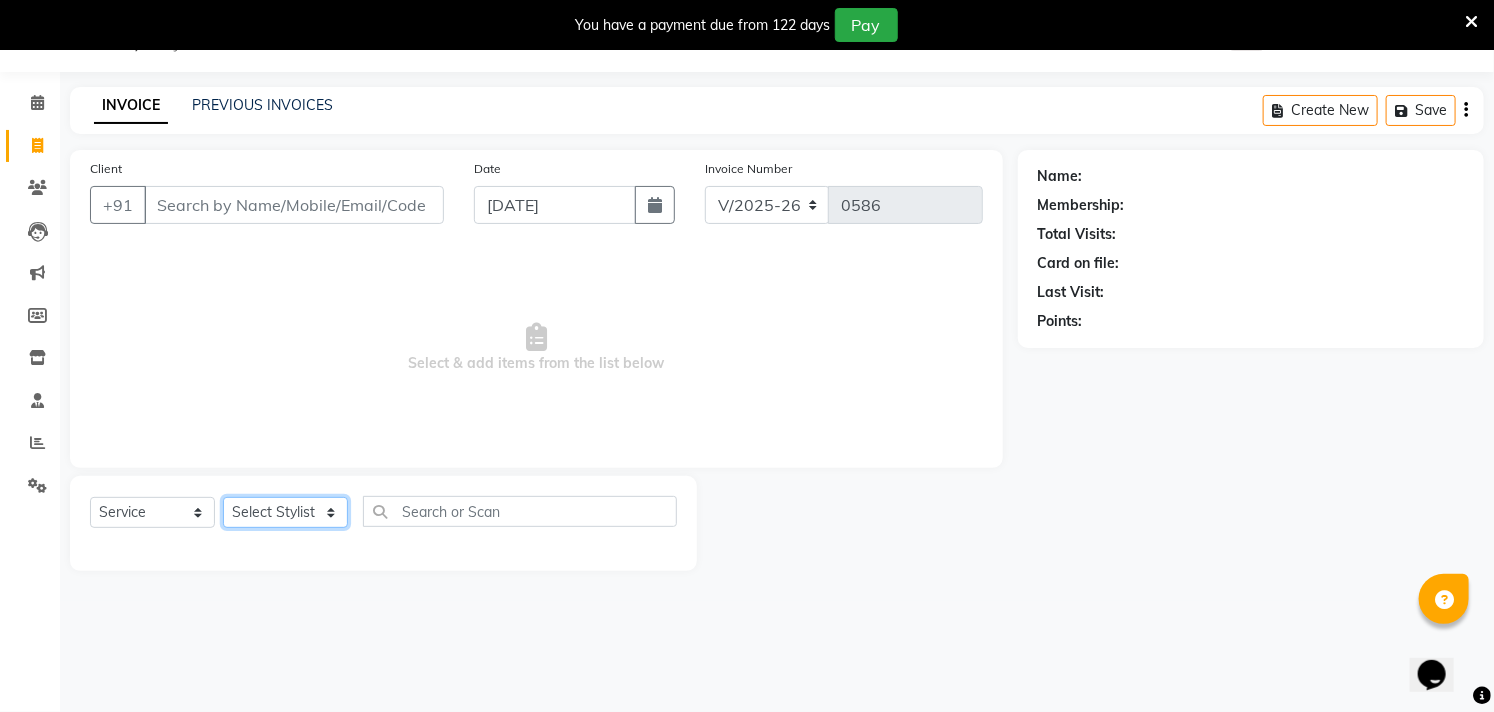 click on "Select Stylist [PERSON_NAME] [PERSON_NAME] [PERSON_NAME] sagar nadrekar [PERSON_NAME]" 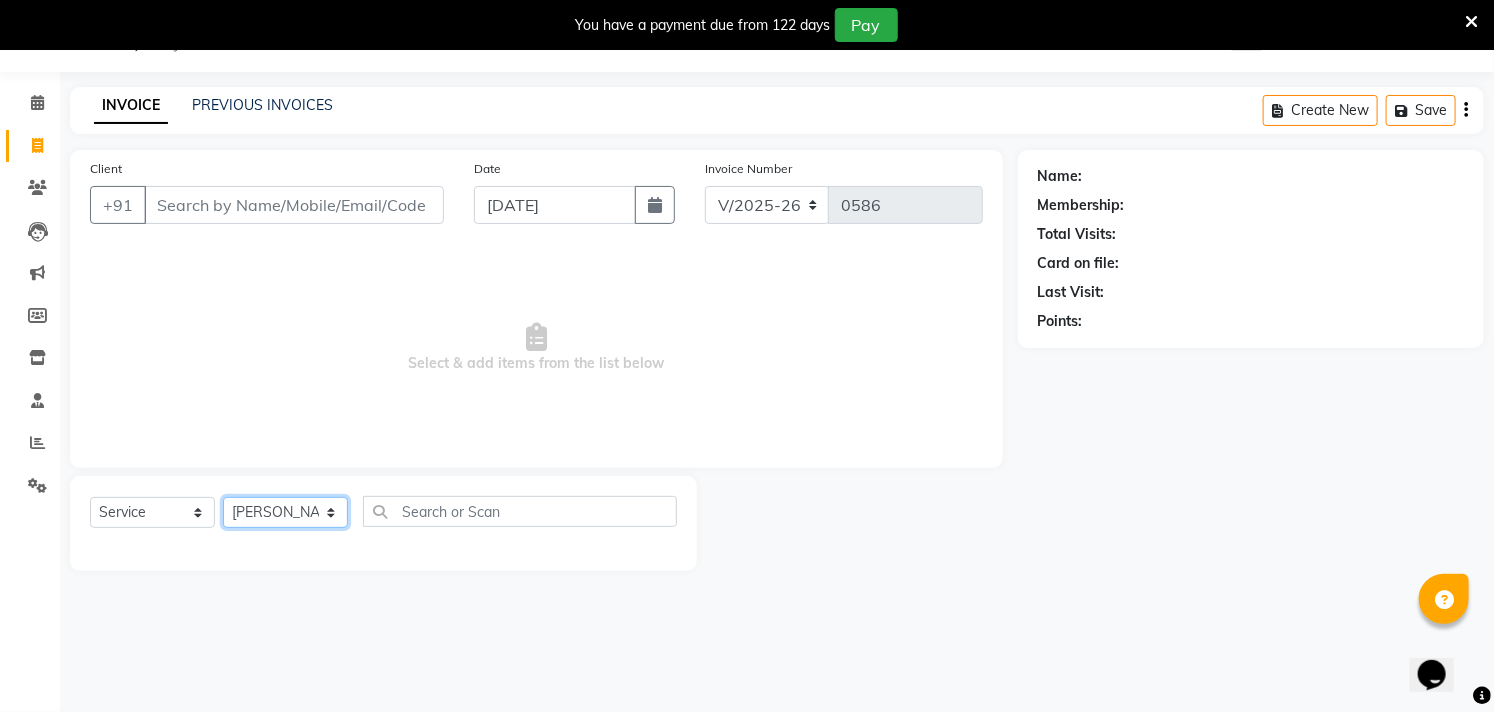 click on "Select Stylist [PERSON_NAME] [PERSON_NAME] [PERSON_NAME] sagar nadrekar [PERSON_NAME]" 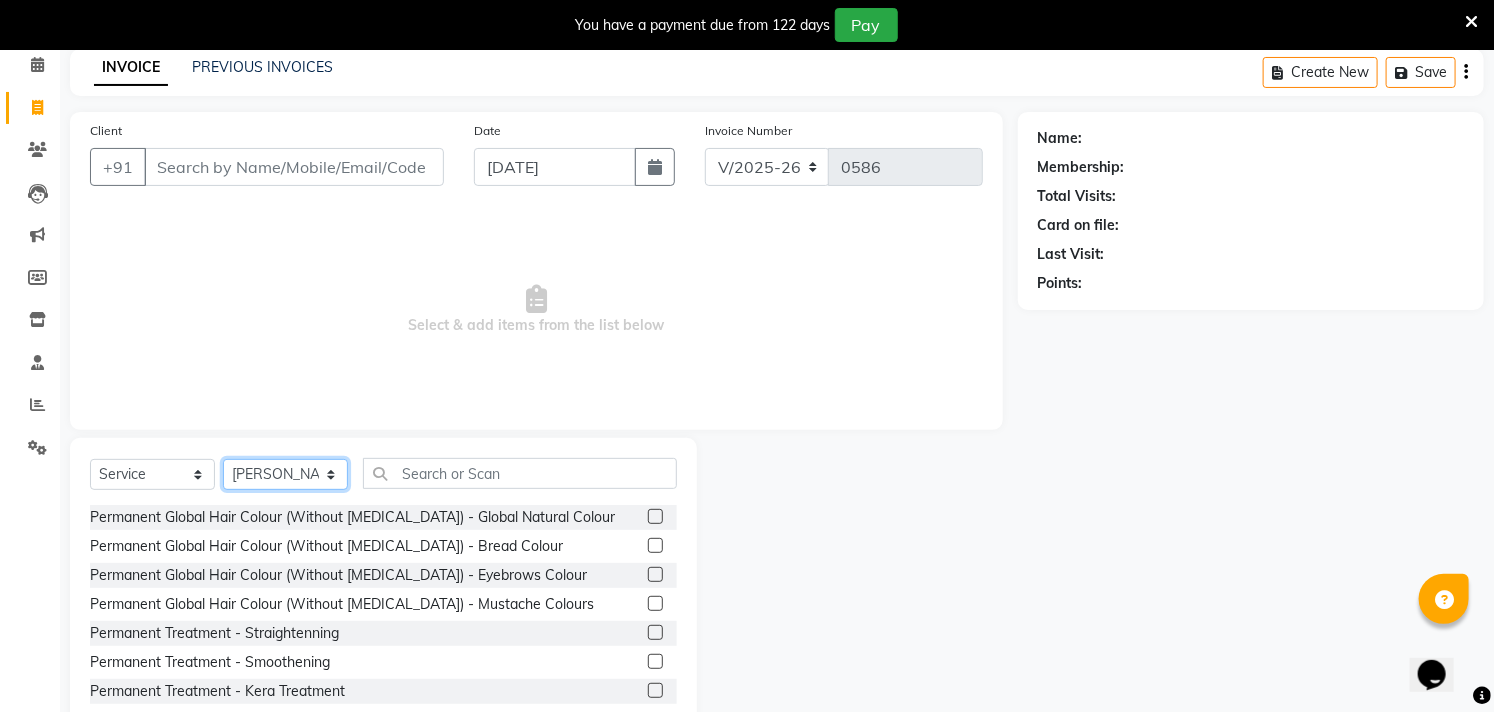 scroll, scrollTop: 138, scrollLeft: 0, axis: vertical 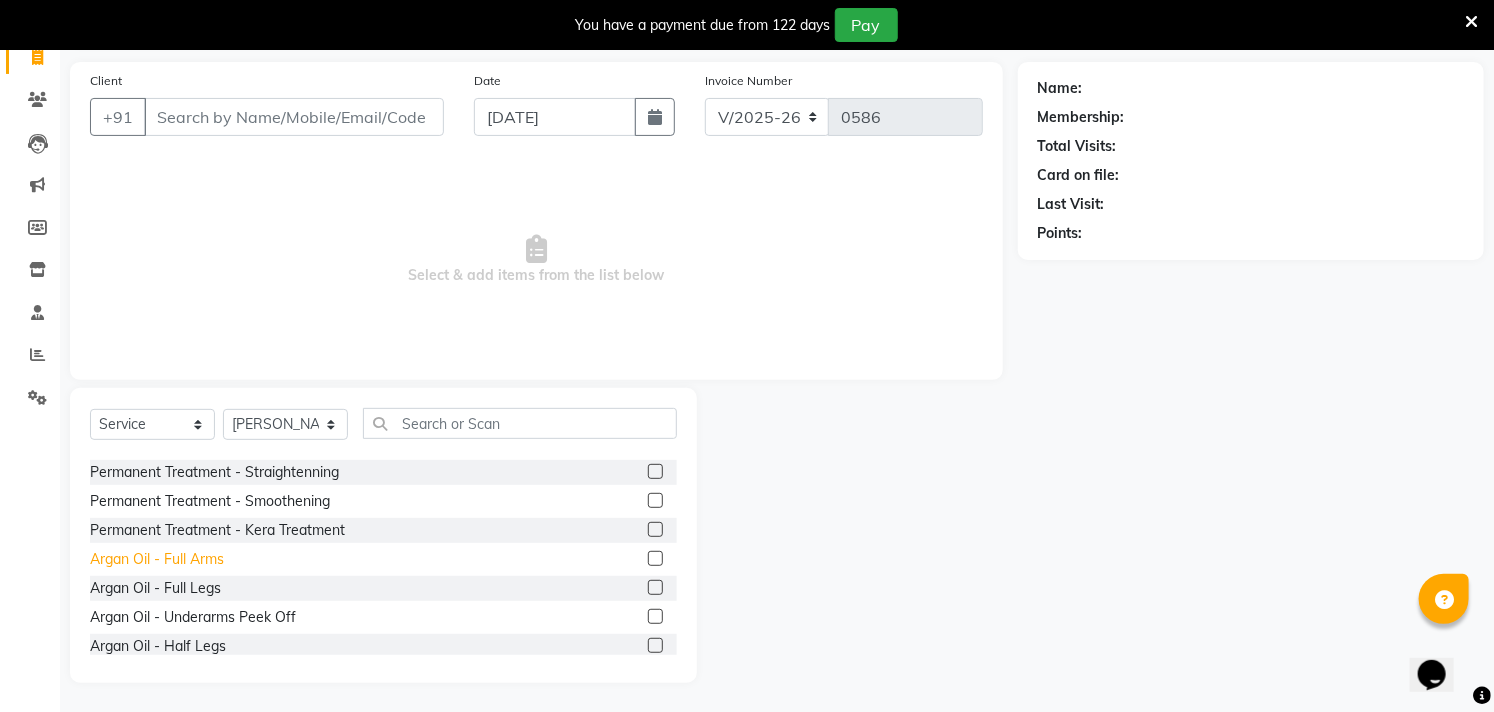 click on "Argan Oil - Full Arms" 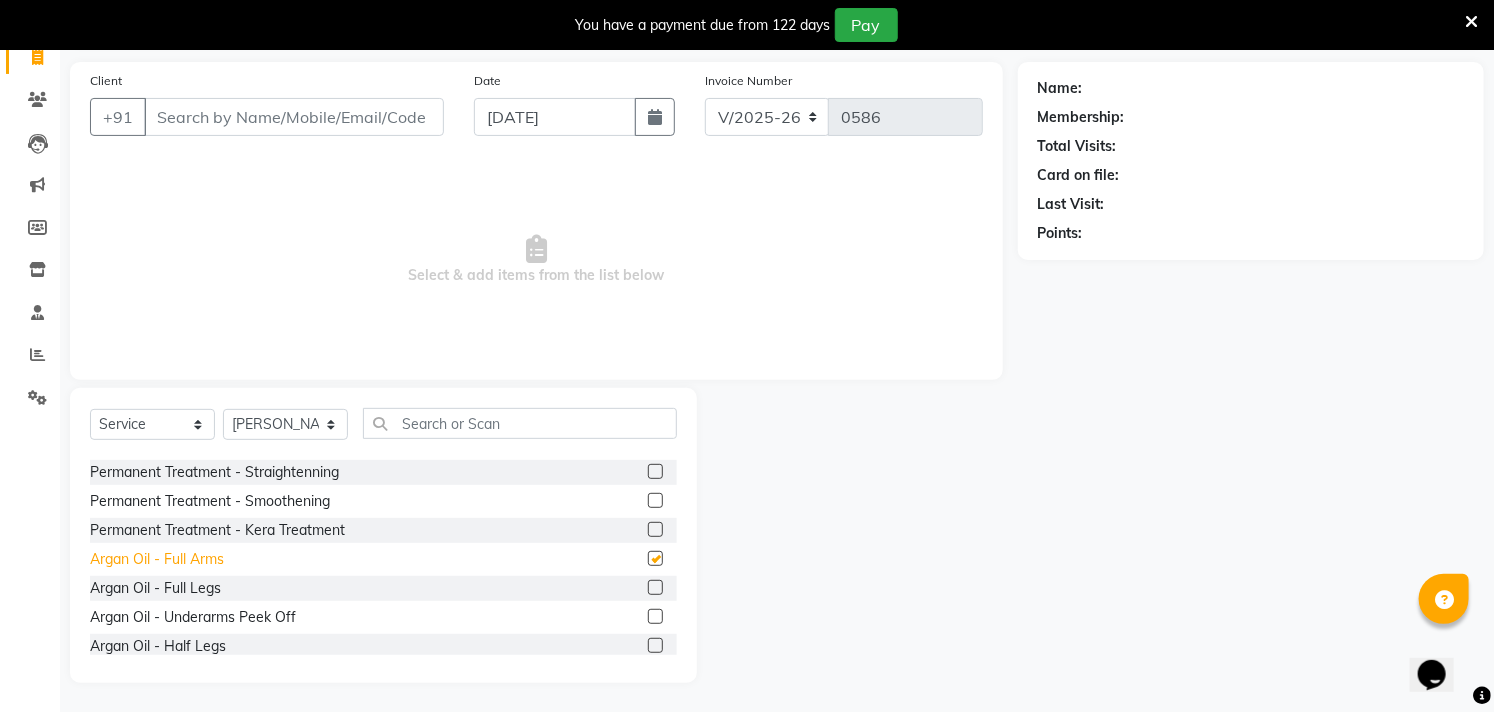 checkbox on "false" 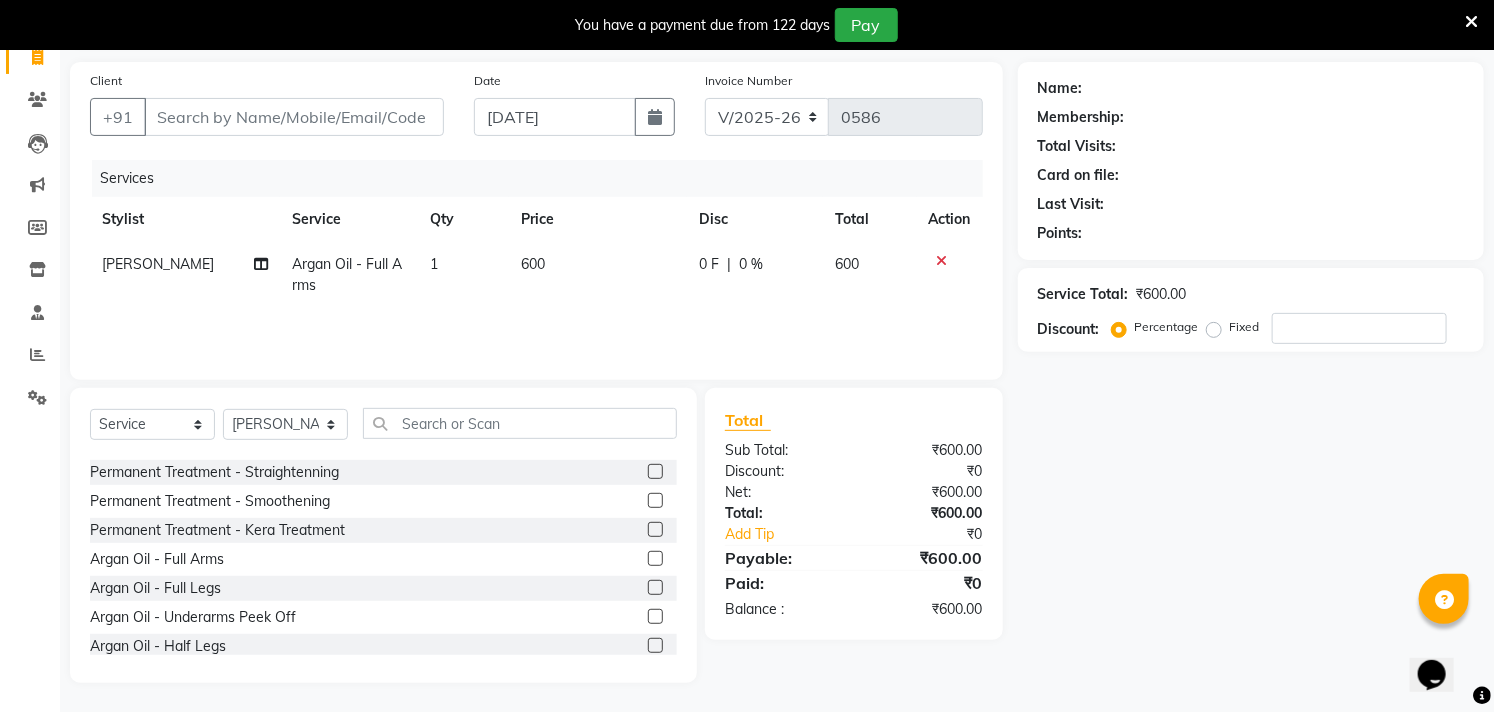 click on "600" 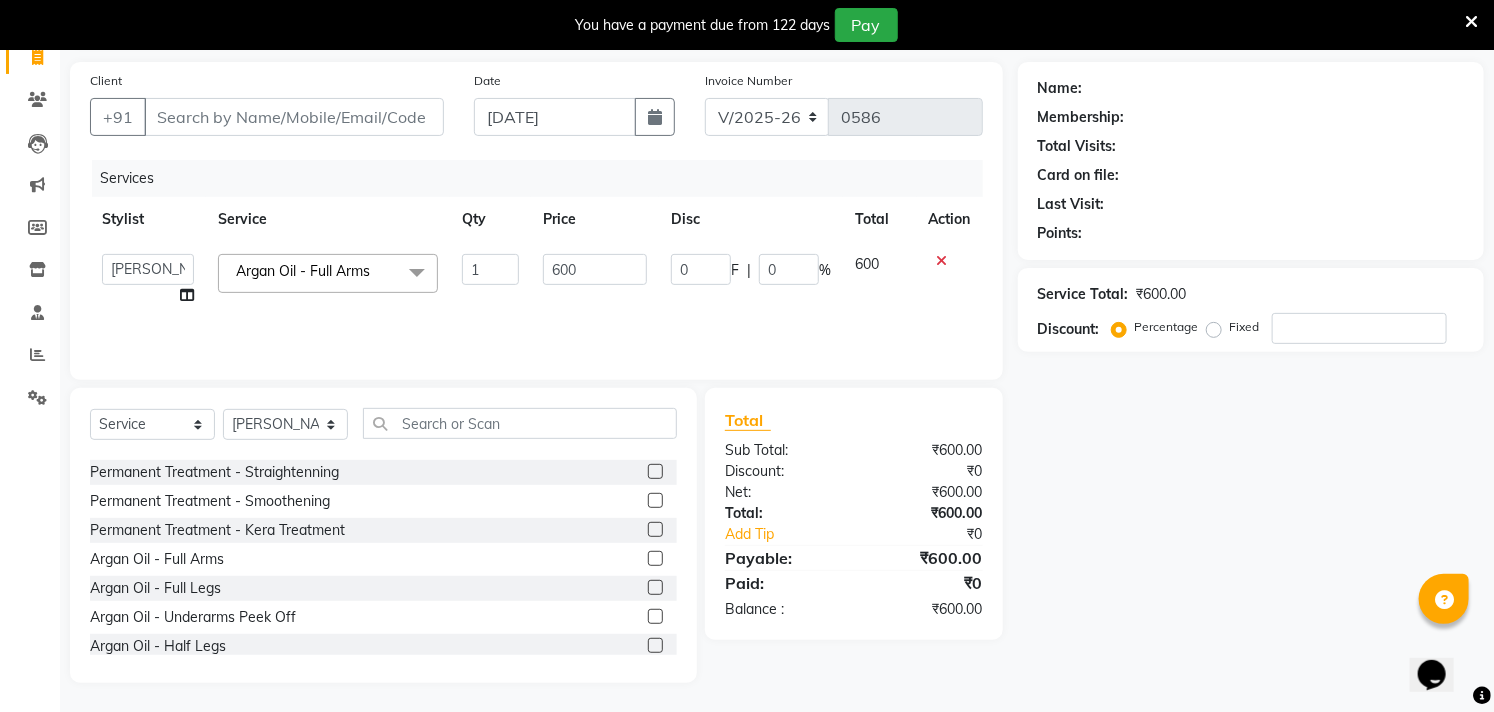 click on "600" 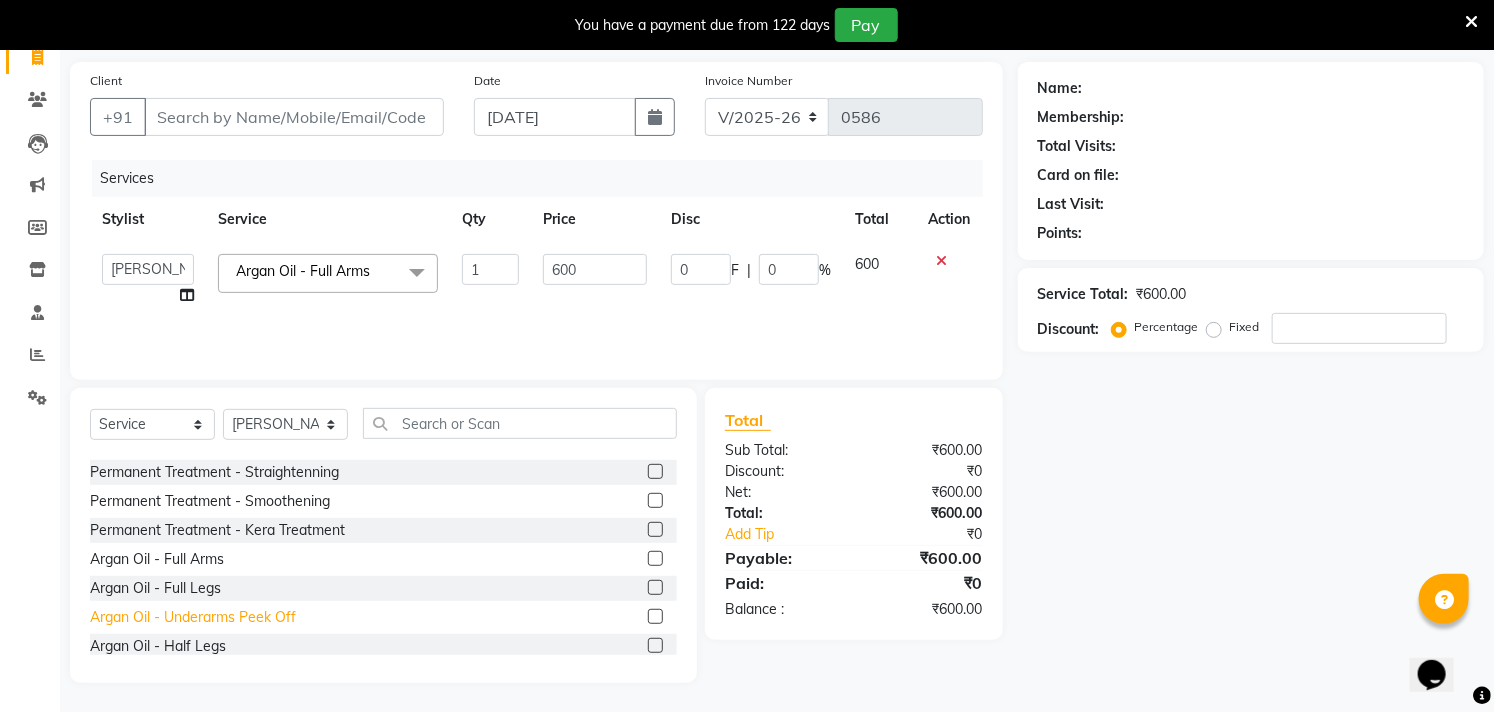 click on "Argan Oil - Underarms Peek Off" 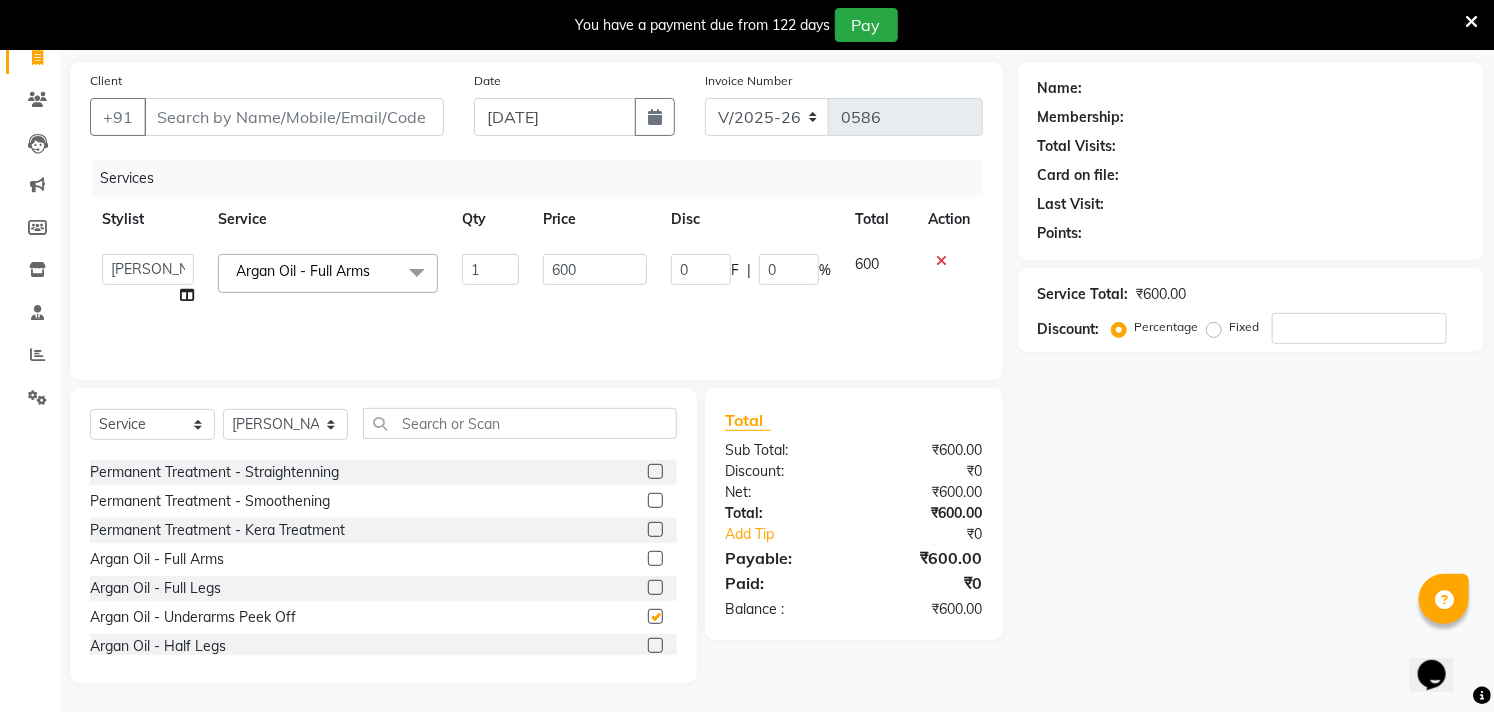 checkbox on "false" 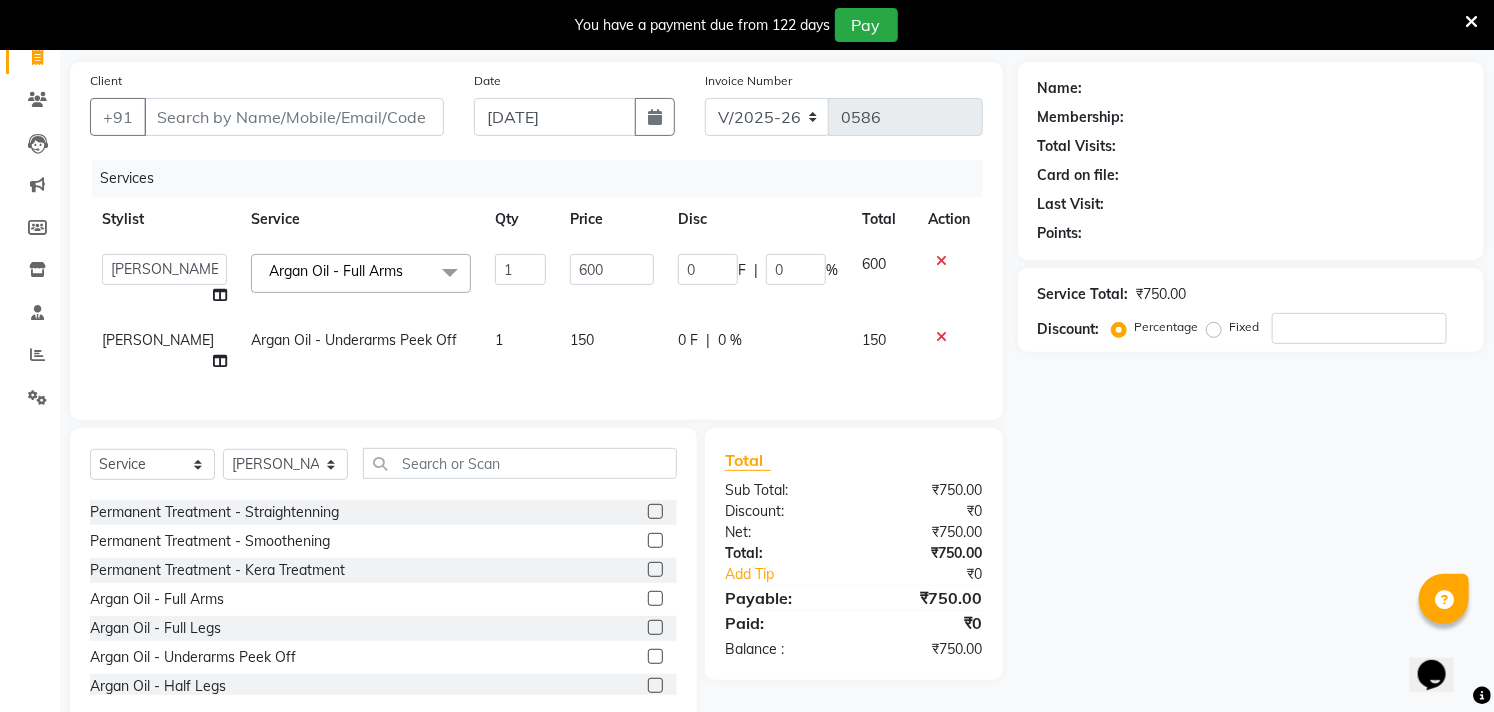 click on "150" 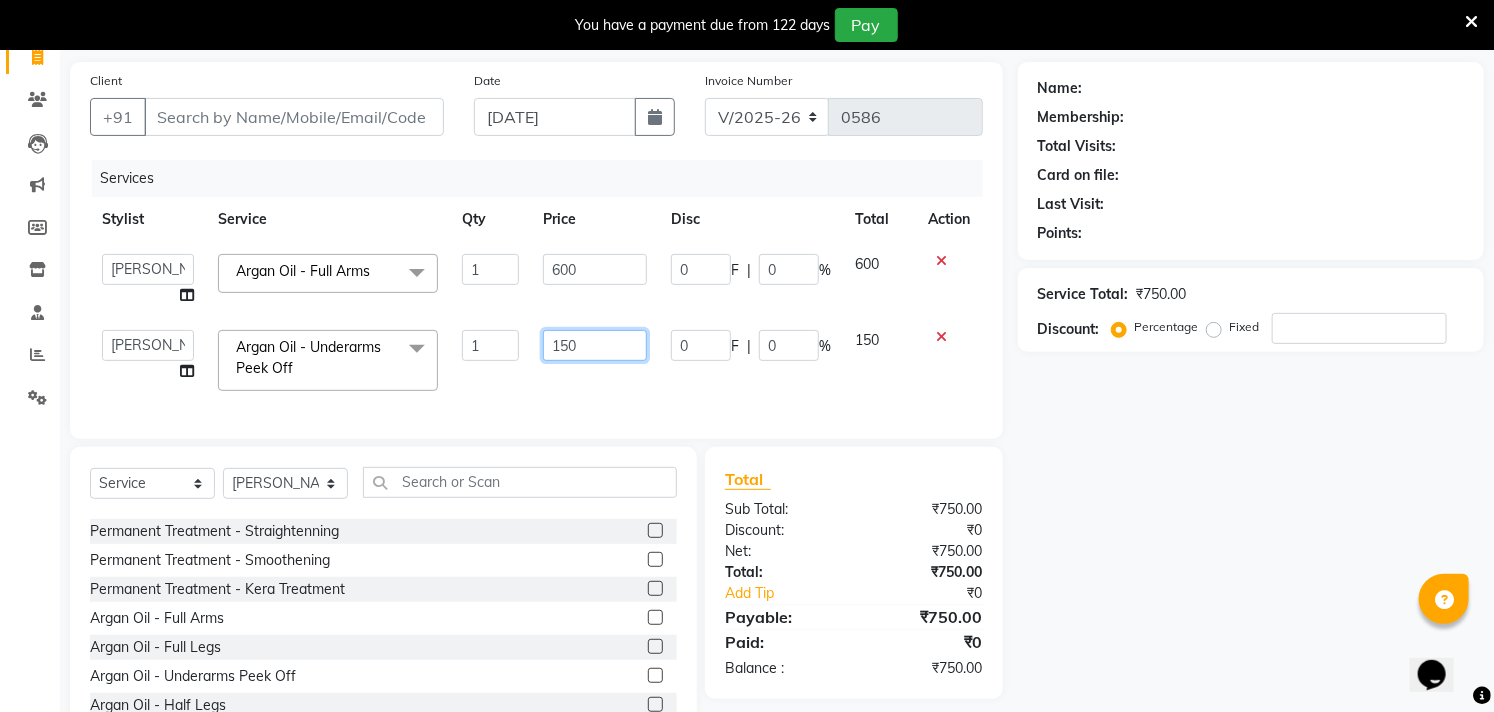 click on "150" 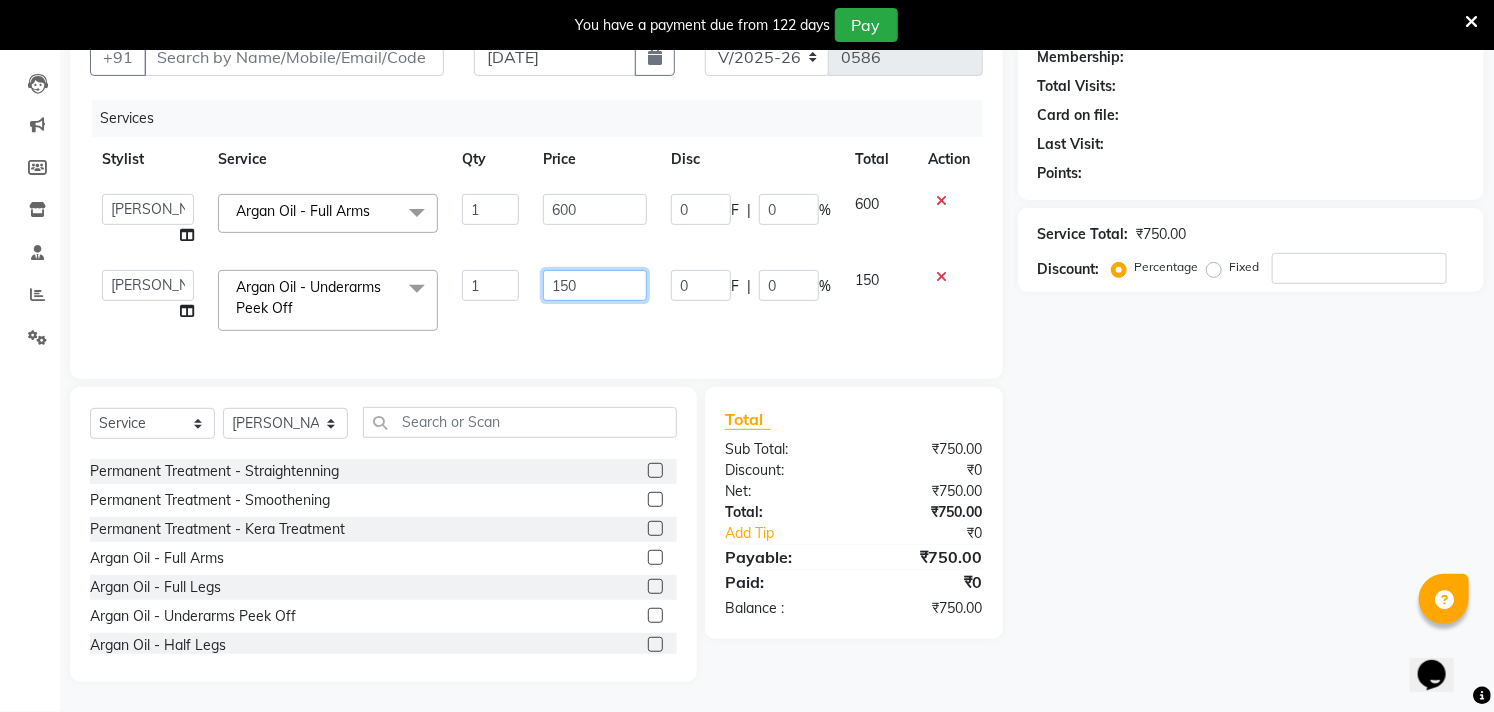 scroll, scrollTop: 214, scrollLeft: 0, axis: vertical 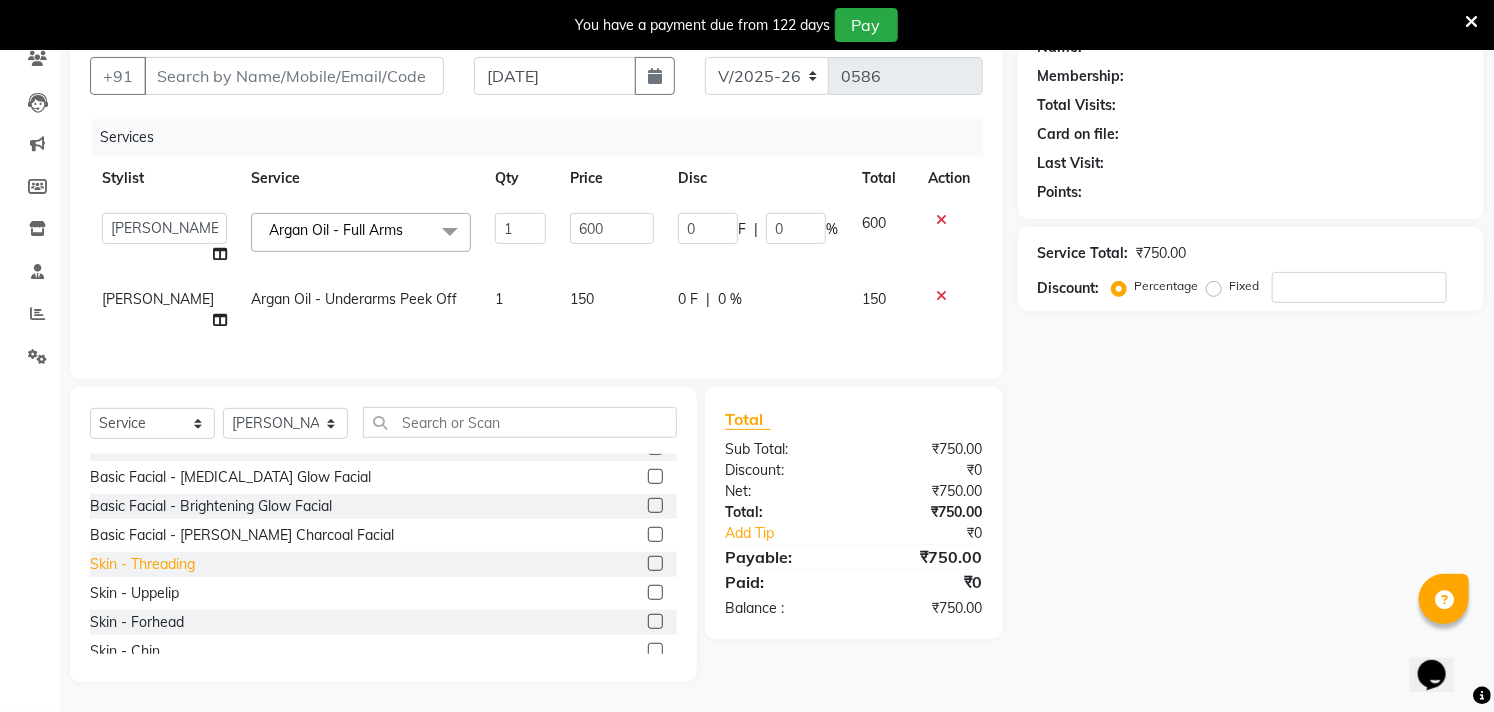click on "Skin  - Threading" 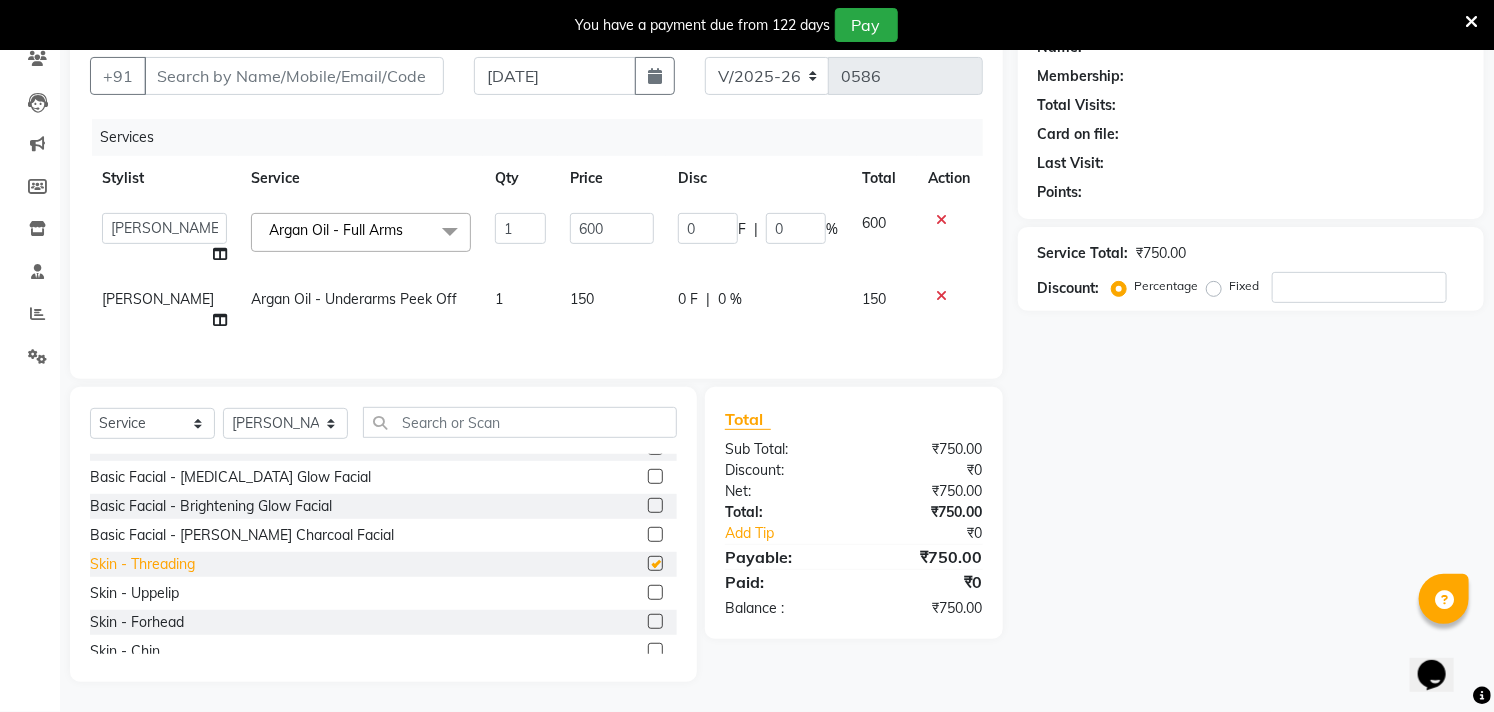scroll, scrollTop: 214, scrollLeft: 0, axis: vertical 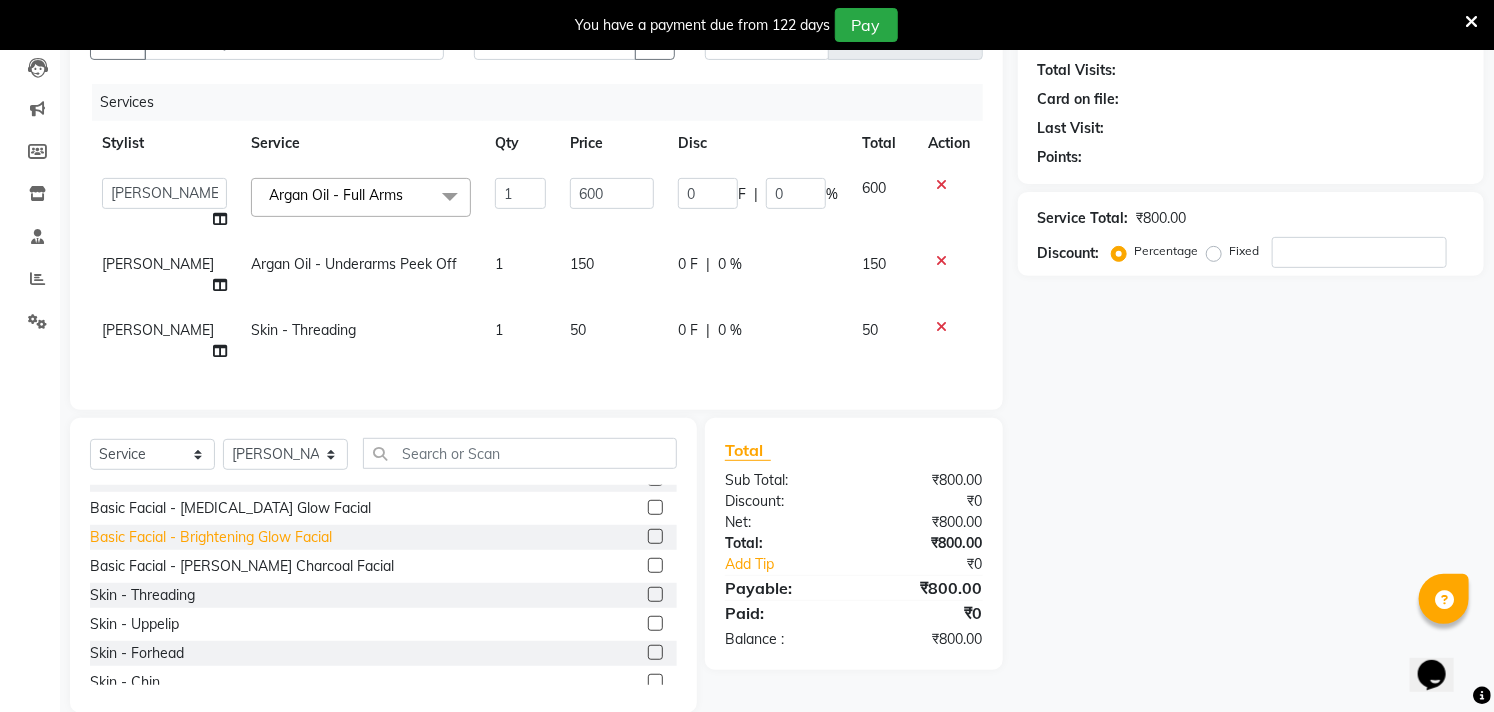checkbox on "false" 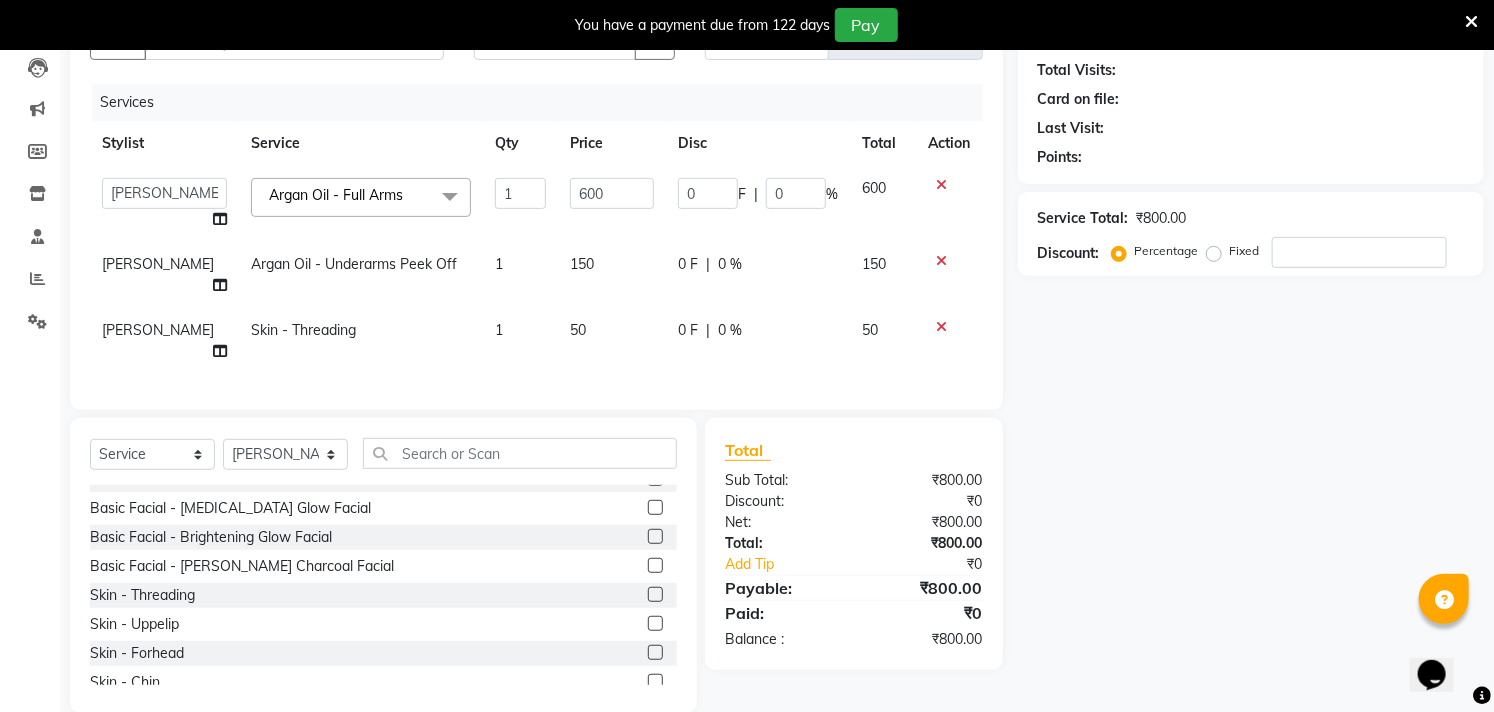 click on "50" 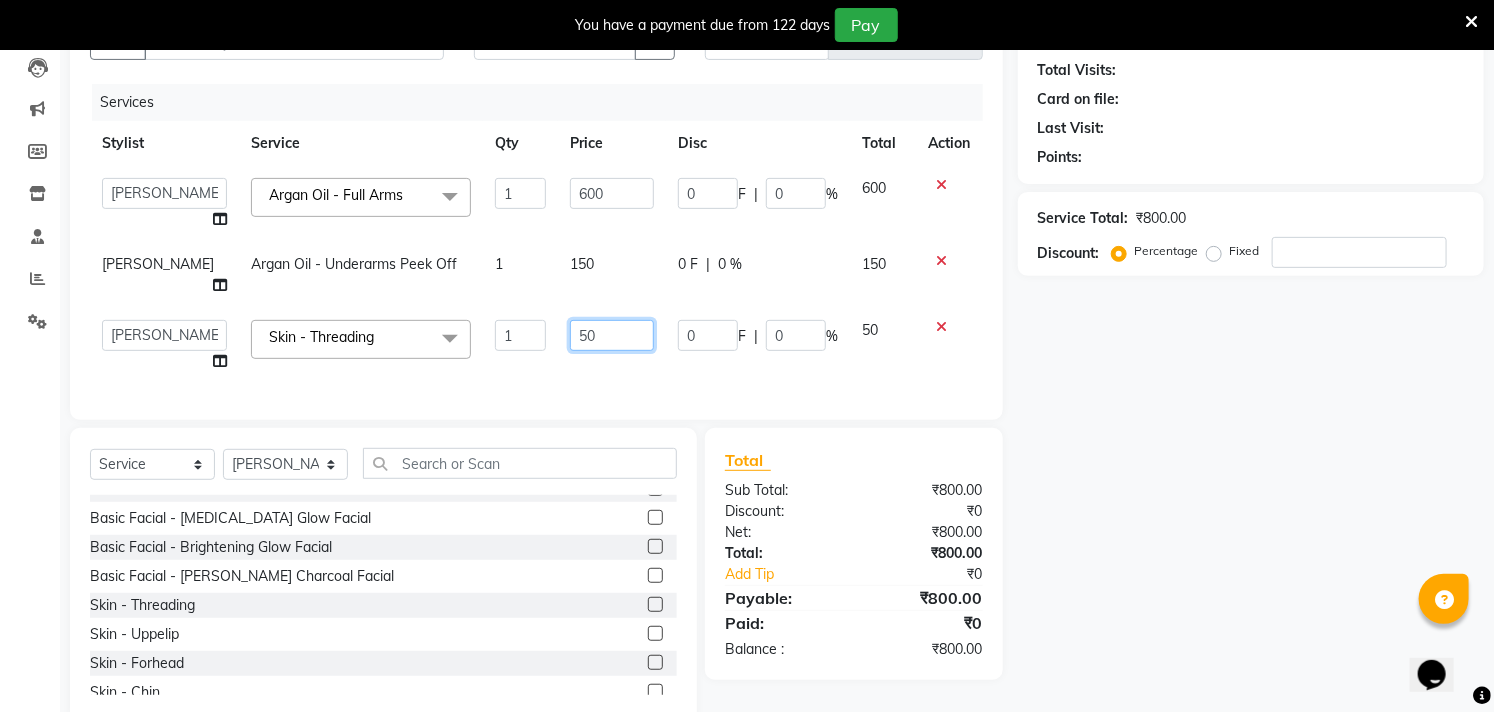 click on "50" 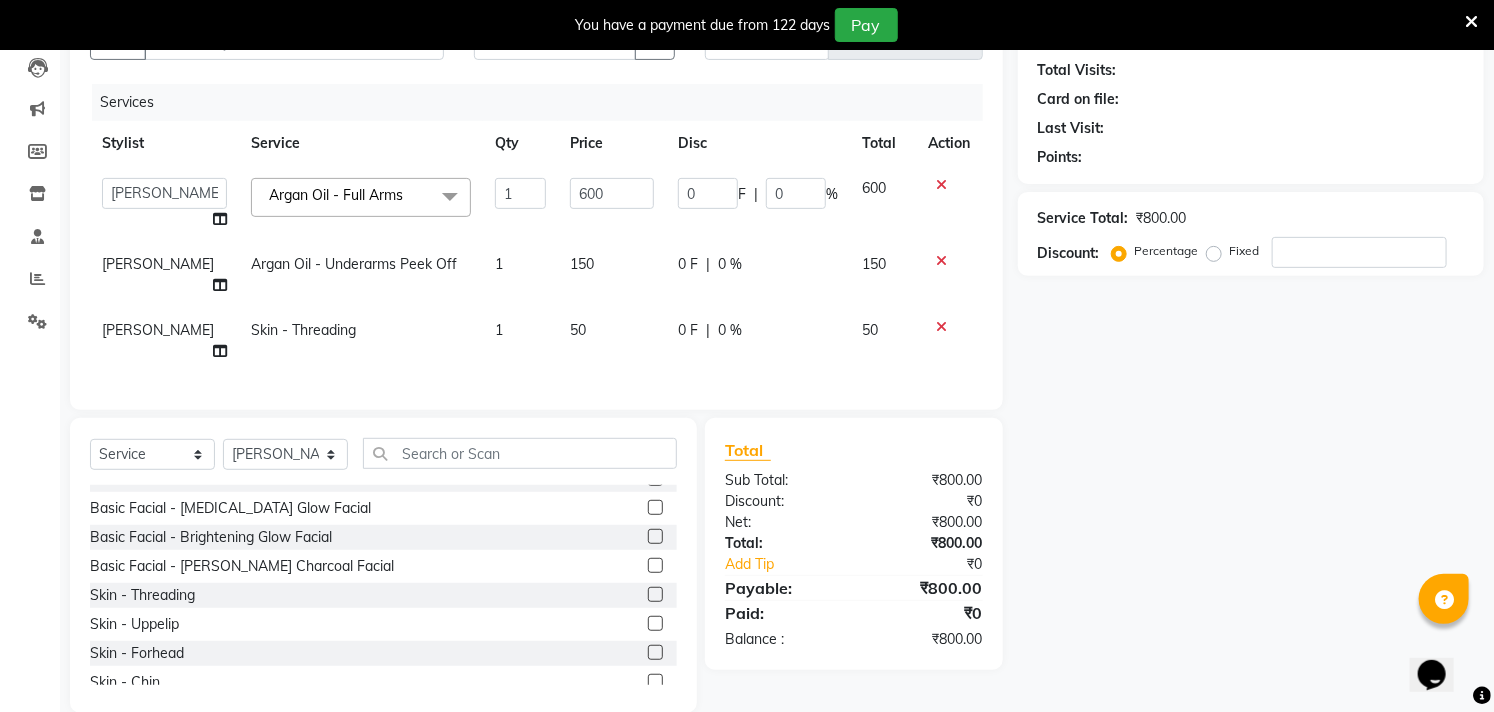 click on "Services Stylist Service Qty Price Disc Total Action  [PERSON_NAME]   [PERSON_NAME]   [PERSON_NAME]   sagar nadrekar   [PERSON_NAME]  Argan Oil - Full Arms  x Permanent Global Hair Colour (Without [MEDICAL_DATA]) - Global Natural Colour Permanent Global Hair Colour (Without [MEDICAL_DATA]) - Bread Colour Permanent Global Hair Colour (Without [MEDICAL_DATA]) - Eyebrows Colour Permanent Global Hair Colour (Without [MEDICAL_DATA]) - Mustache Colours Permanent Treatment  - Straightenning Permanent Treatment  - Smoothening Permanent Treatment  - Kera Treatment Argan Oil - Full Arms Argan Oil - Full Legs Argan Oil - Underarms Peek Off Argan Oil - Half Legs Argan Oil - Full Front Argan Oil - Full Back Argan Oil - Full Body Wax Cleanup  - Dust Cleanup Cleanup  - Tan Cleanup Cleanup  - White & Glow Cleanup Advance Facial  - [MEDICAL_DATA] Hydrating Facial Advance Facial  - [MEDICAL_DATA] Oil Control Facial Advance Facial  - Firming & Contouring Facial Bridal Marry Me Package  - Bridal Marry Me Package Bleach/Detan - Face Neck Bleach/Detan - Face Neck Blouseline" 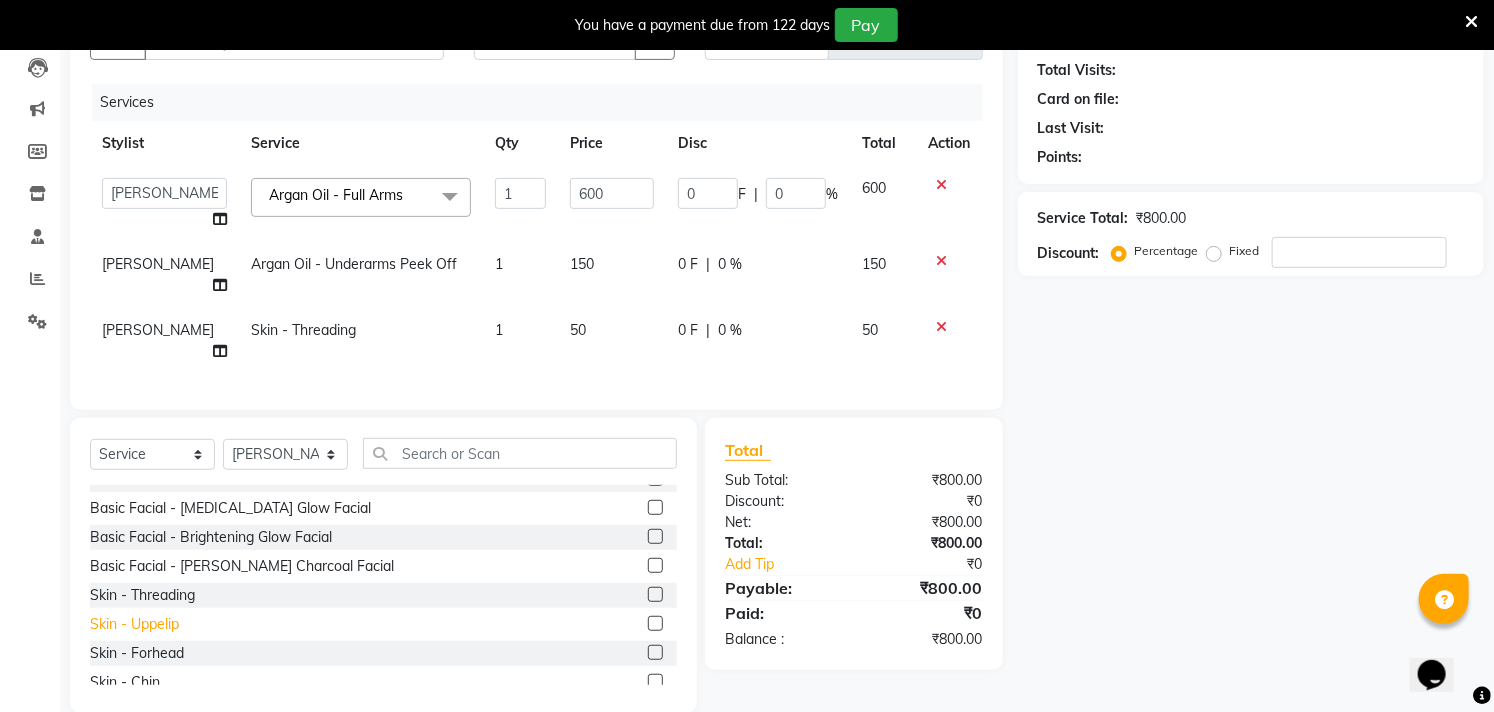 click on "Skin  - Uppelip" 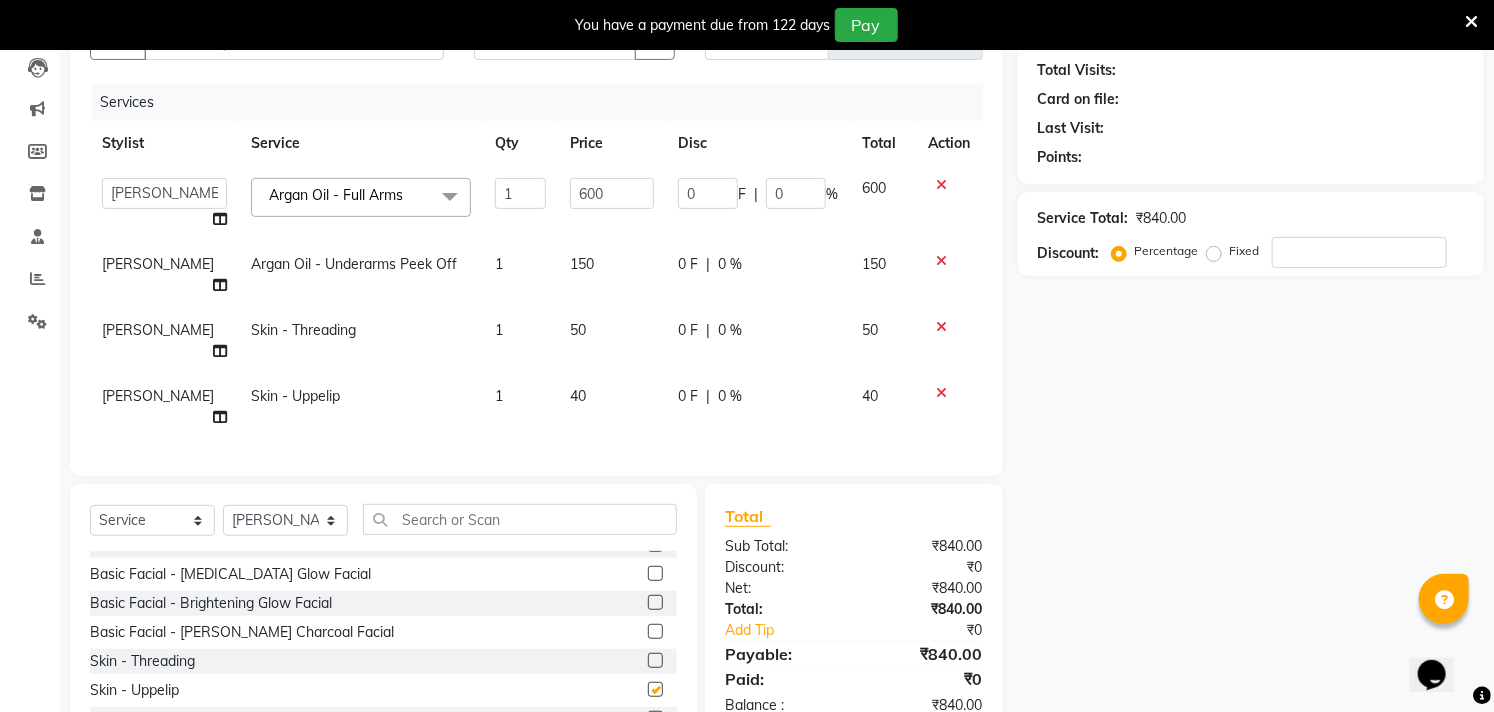 checkbox on "false" 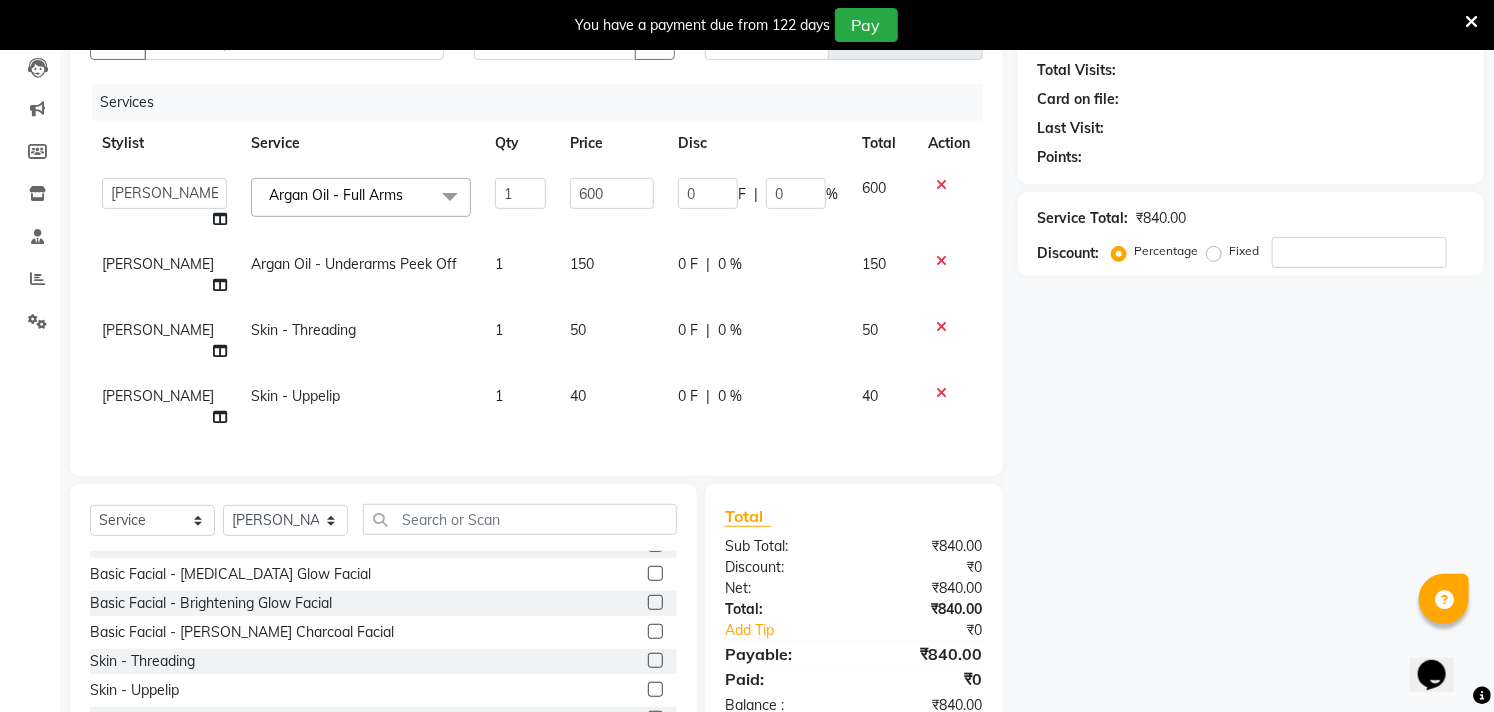 click on "40" 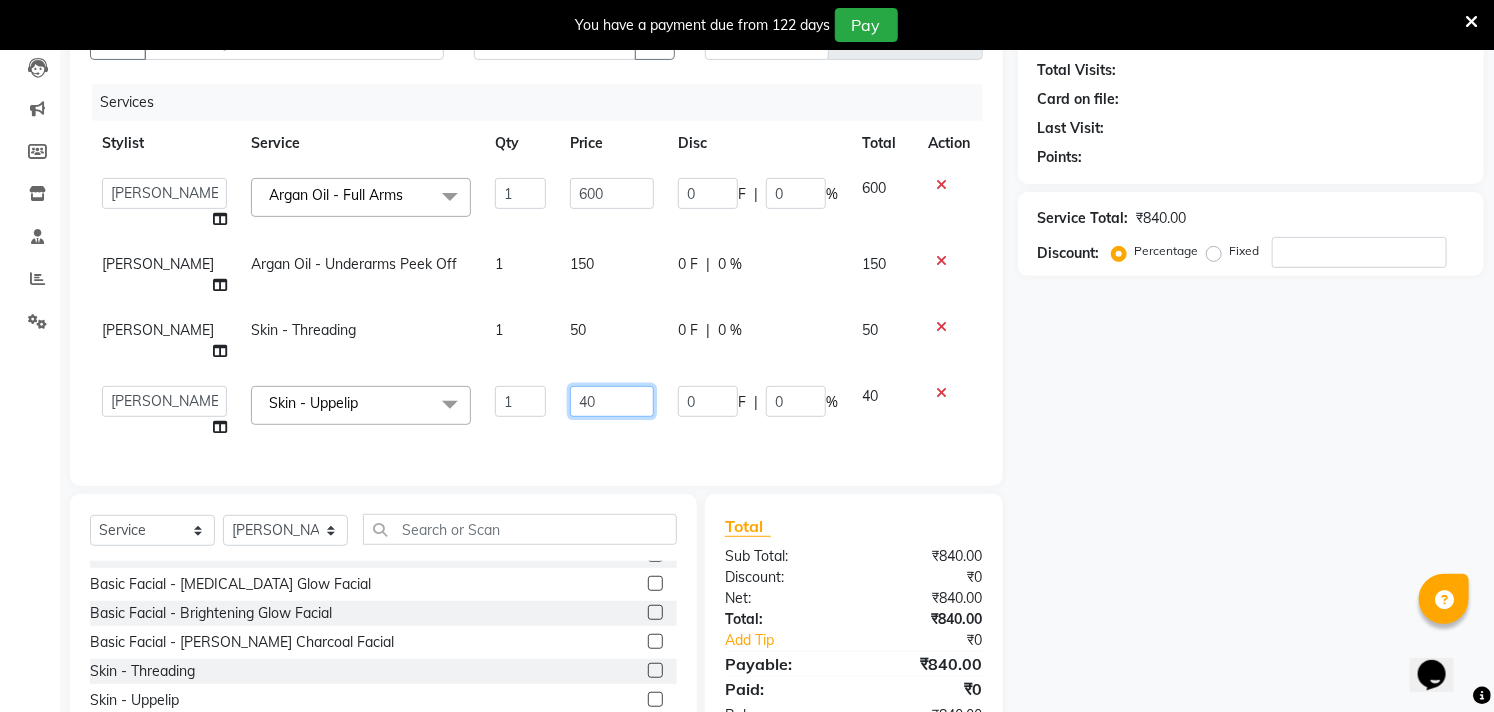 click on "40" 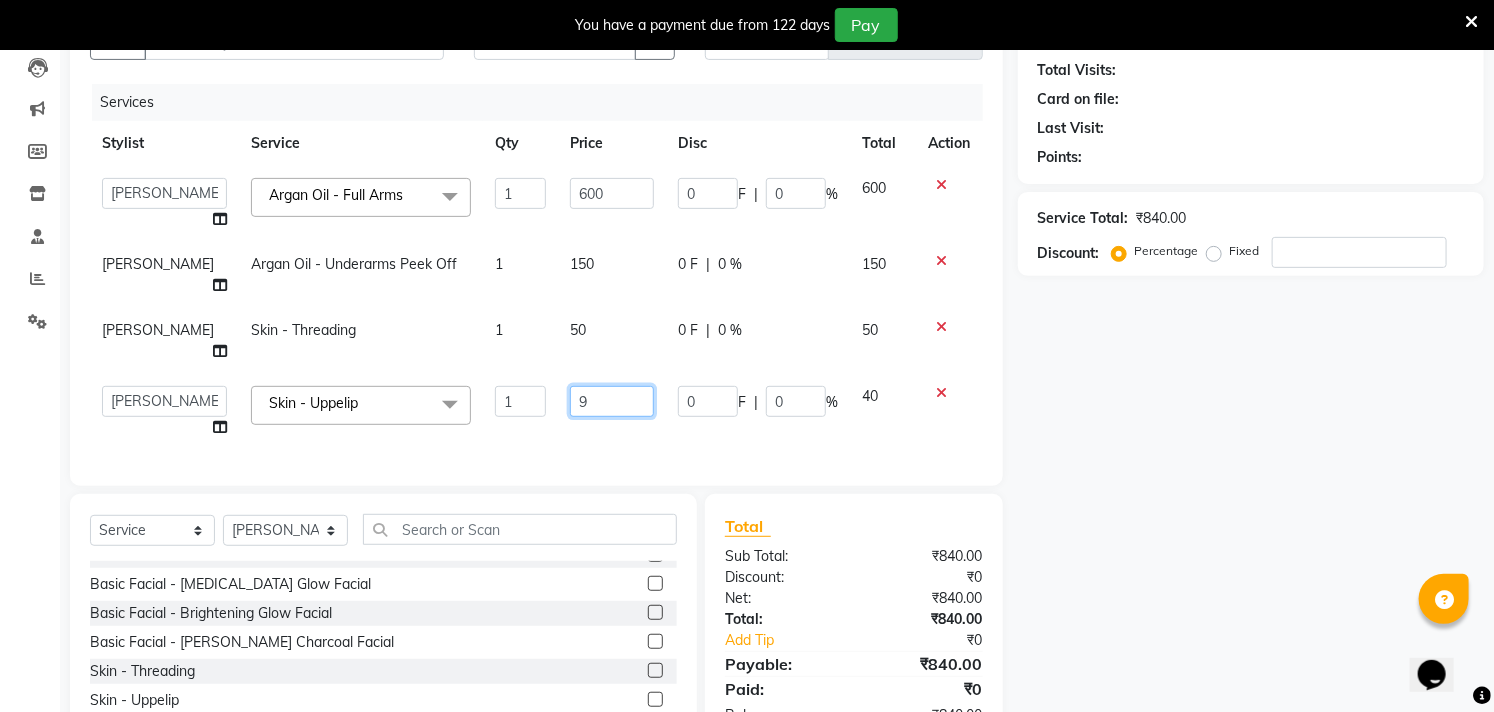 type on "90" 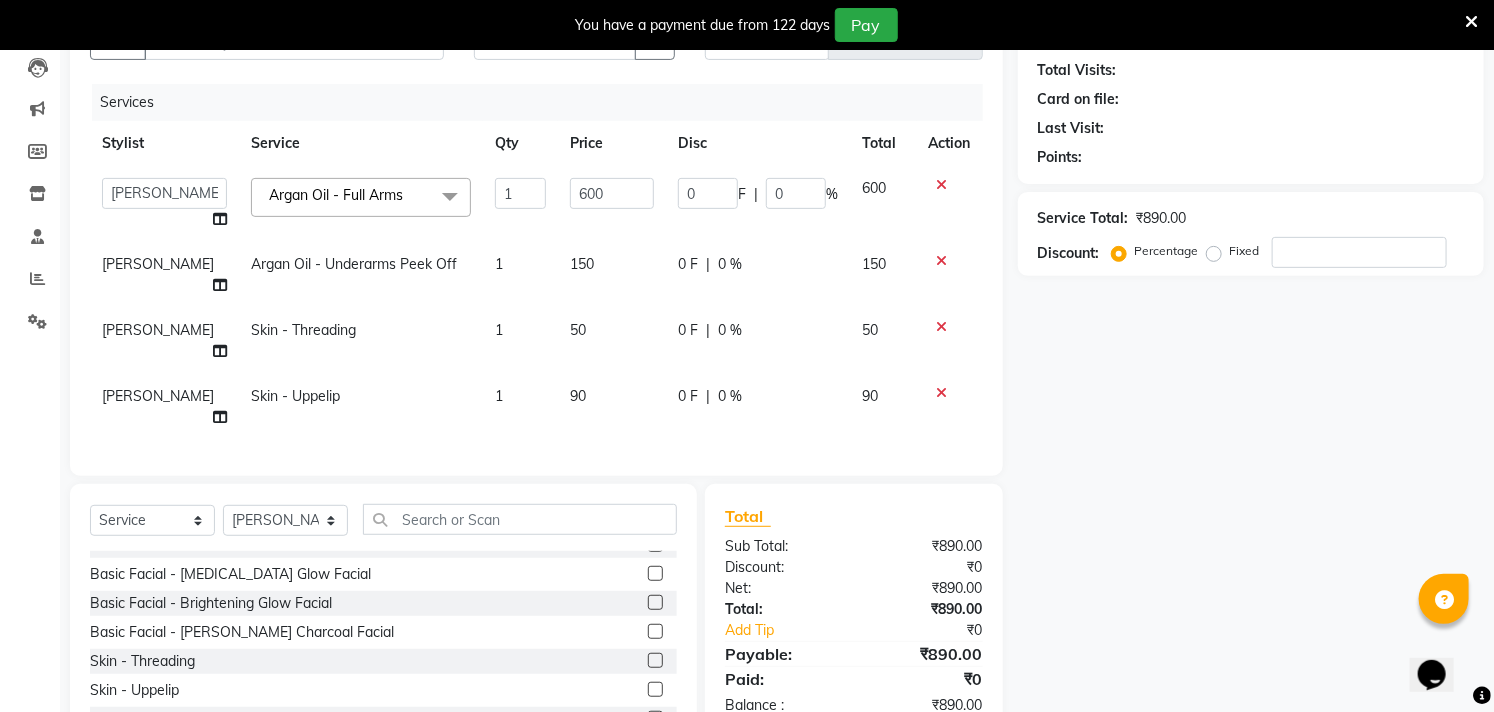 click on "Services Stylist Service Qty Price Disc Total Action  [PERSON_NAME]   [PERSON_NAME]   [PERSON_NAME]   sagar nadrekar   [PERSON_NAME]  Argan Oil - Full Arms  x Permanent Global Hair Colour (Without [MEDICAL_DATA]) - Global Natural Colour Permanent Global Hair Colour (Without [MEDICAL_DATA]) - Bread Colour Permanent Global Hair Colour (Without [MEDICAL_DATA]) - Eyebrows Colour Permanent Global Hair Colour (Without [MEDICAL_DATA]) - Mustache Colours Permanent Treatment  - Straightenning Permanent Treatment  - Smoothening Permanent Treatment  - Kera Treatment Argan Oil - Full Arms Argan Oil - Full Legs Argan Oil - Underarms Peek Off Argan Oil - Half Legs Argan Oil - Full Front Argan Oil - Full Back Argan Oil - Full Body Wax Cleanup  - Dust Cleanup Cleanup  - Tan Cleanup Cleanup  - White & Glow Cleanup Advance Facial  - [MEDICAL_DATA] Hydrating Facial Advance Facial  - [MEDICAL_DATA] Oil Control Facial Advance Facial  - Firming & Contouring Facial Bridal Marry Me Package  - Bridal Marry Me Package Bleach/Detan - Face Neck Bleach/Detan - Face Neck Blouseline" 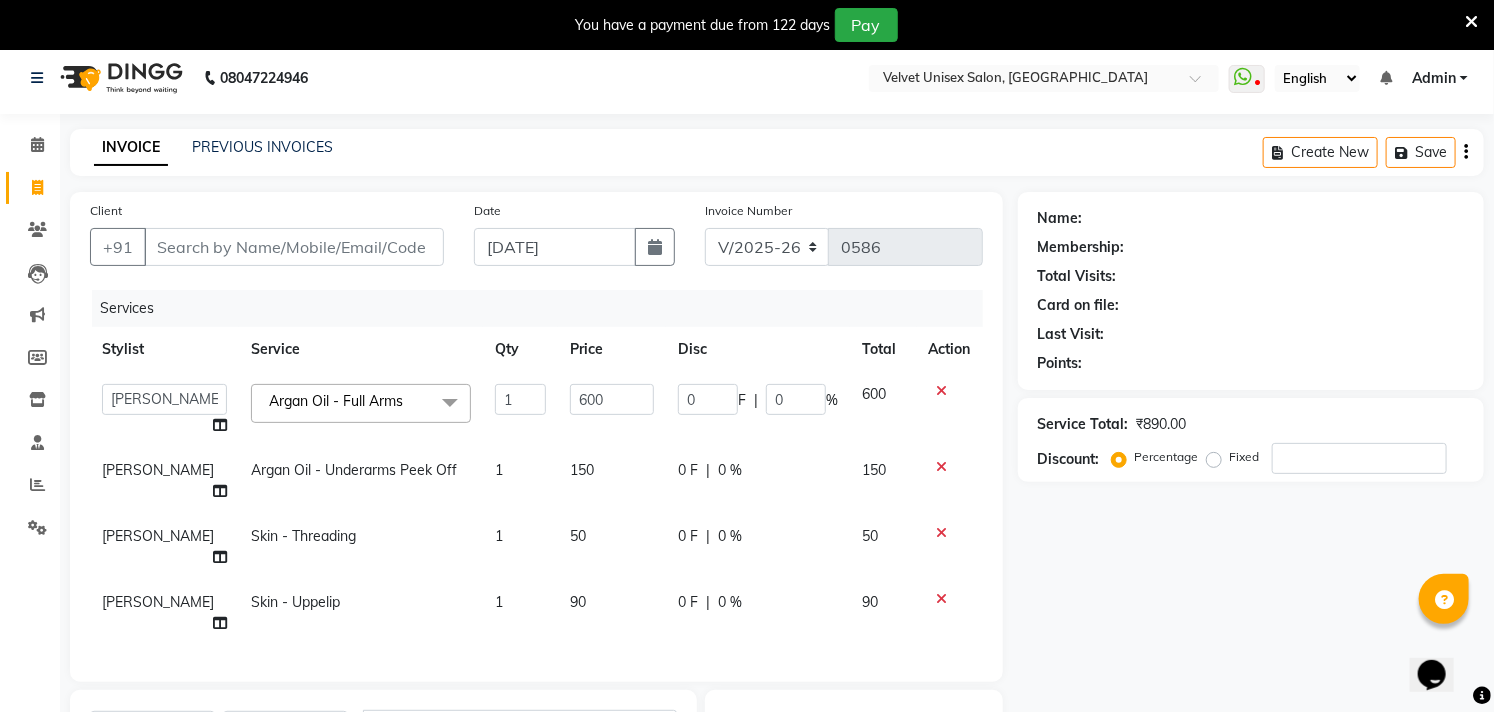 scroll, scrollTop: 0, scrollLeft: 0, axis: both 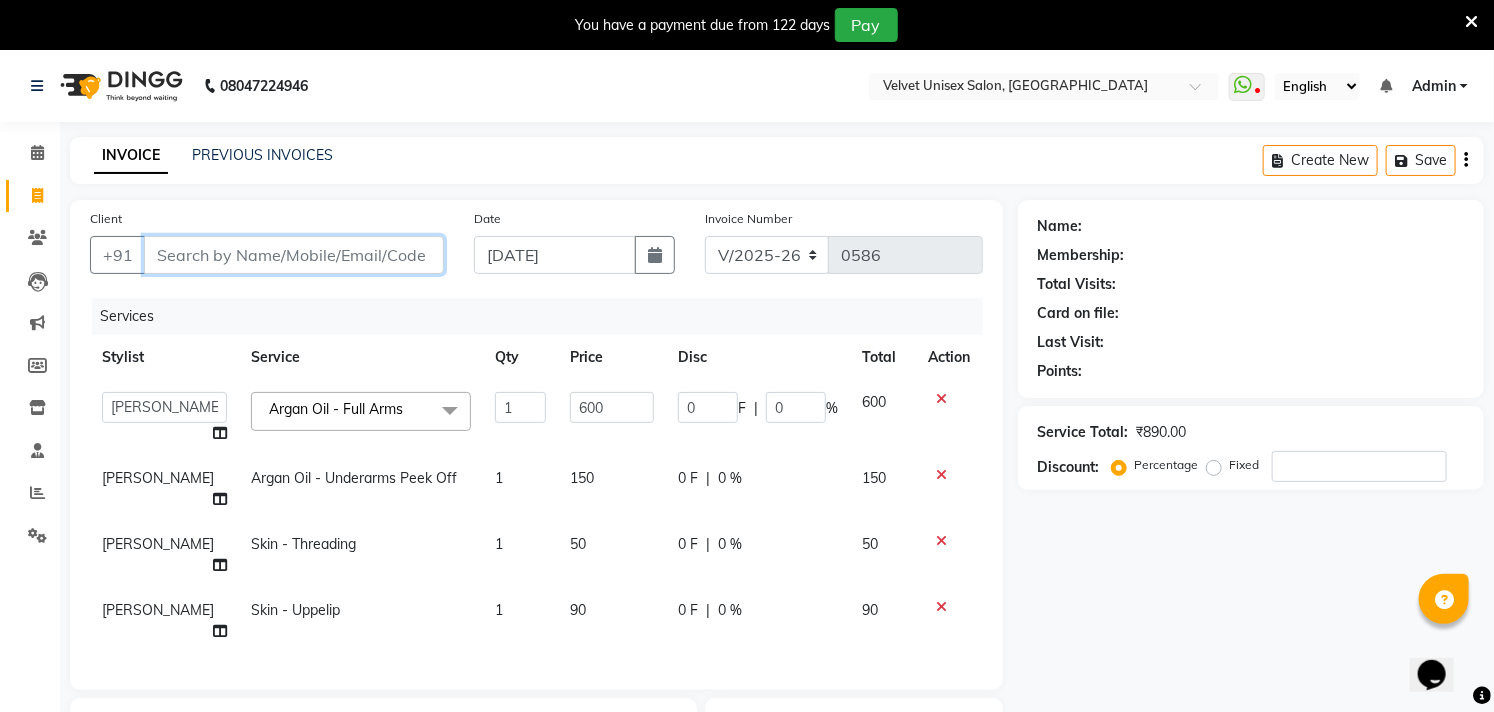 click on "Client" at bounding box center [294, 255] 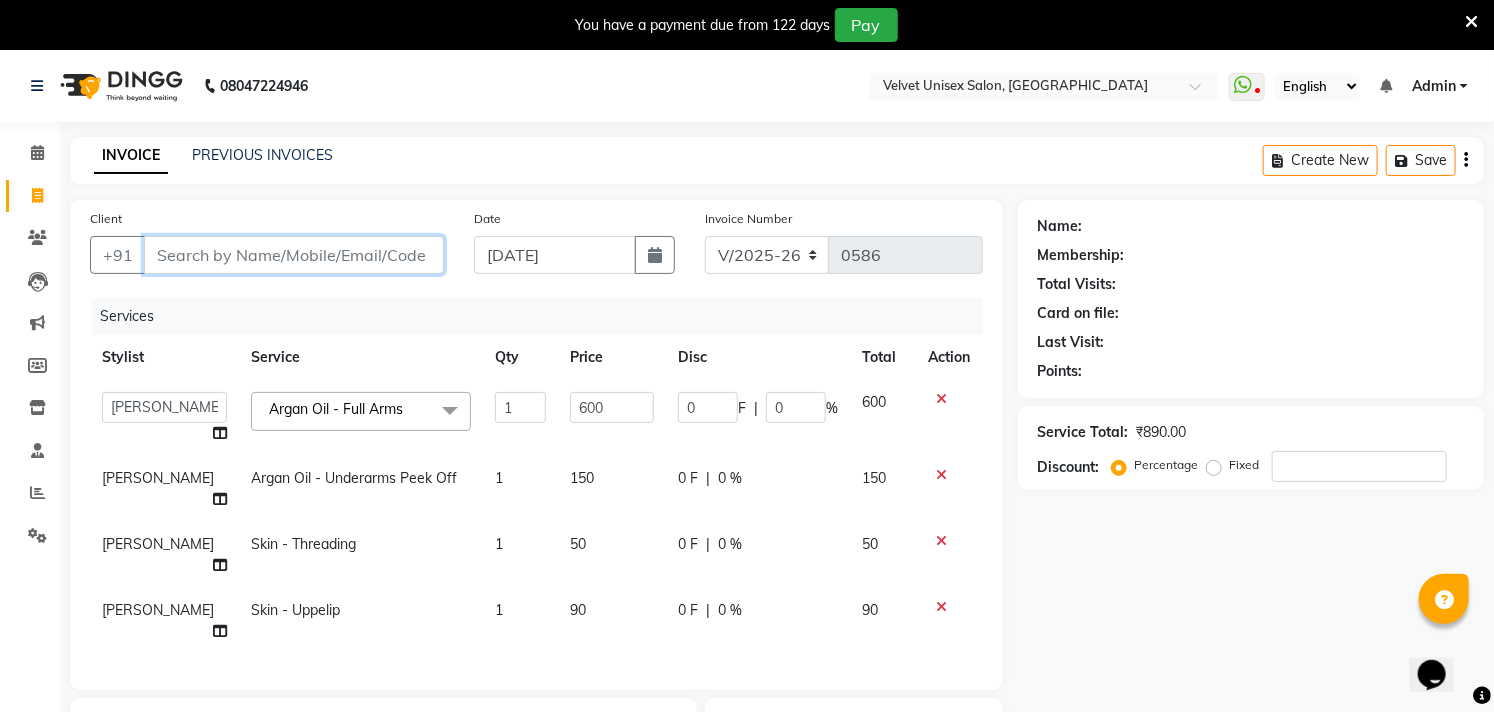 type on "9" 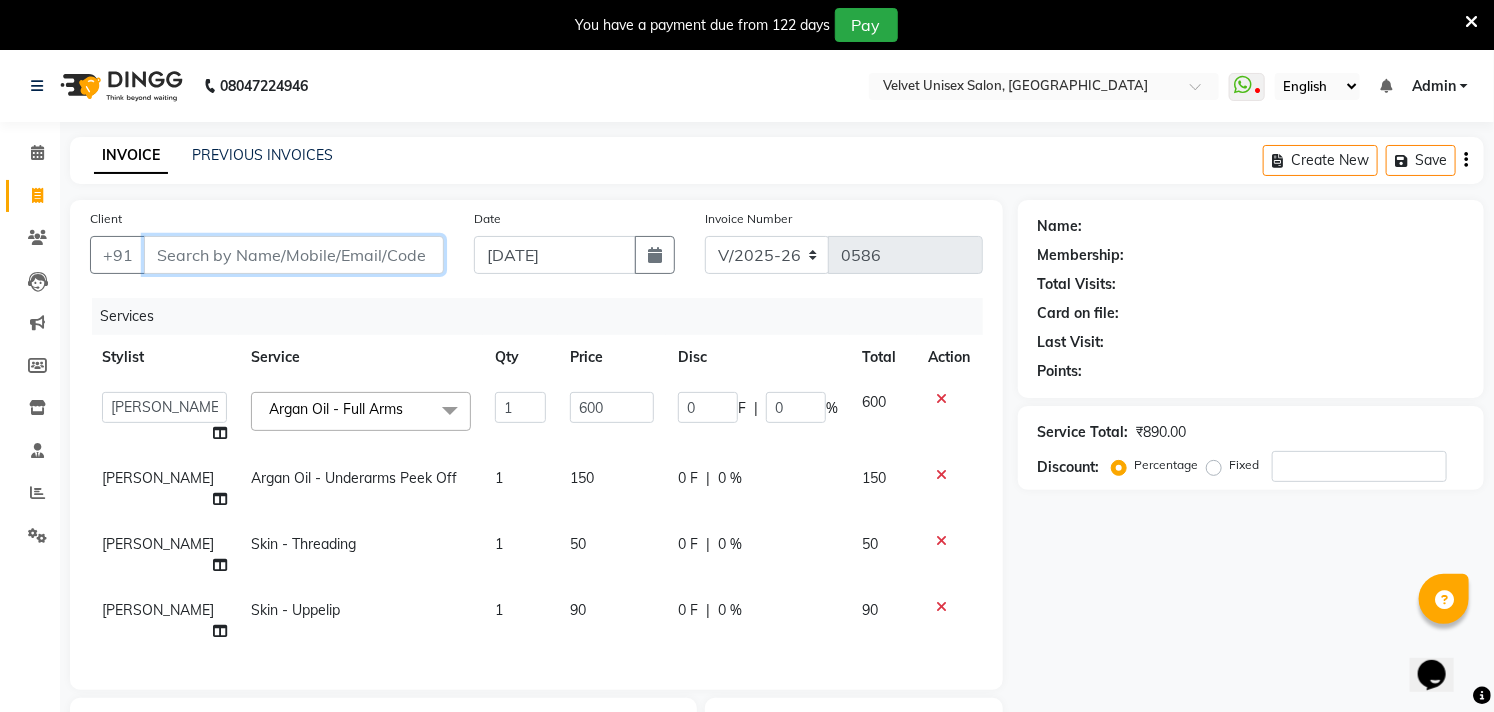 type on "0" 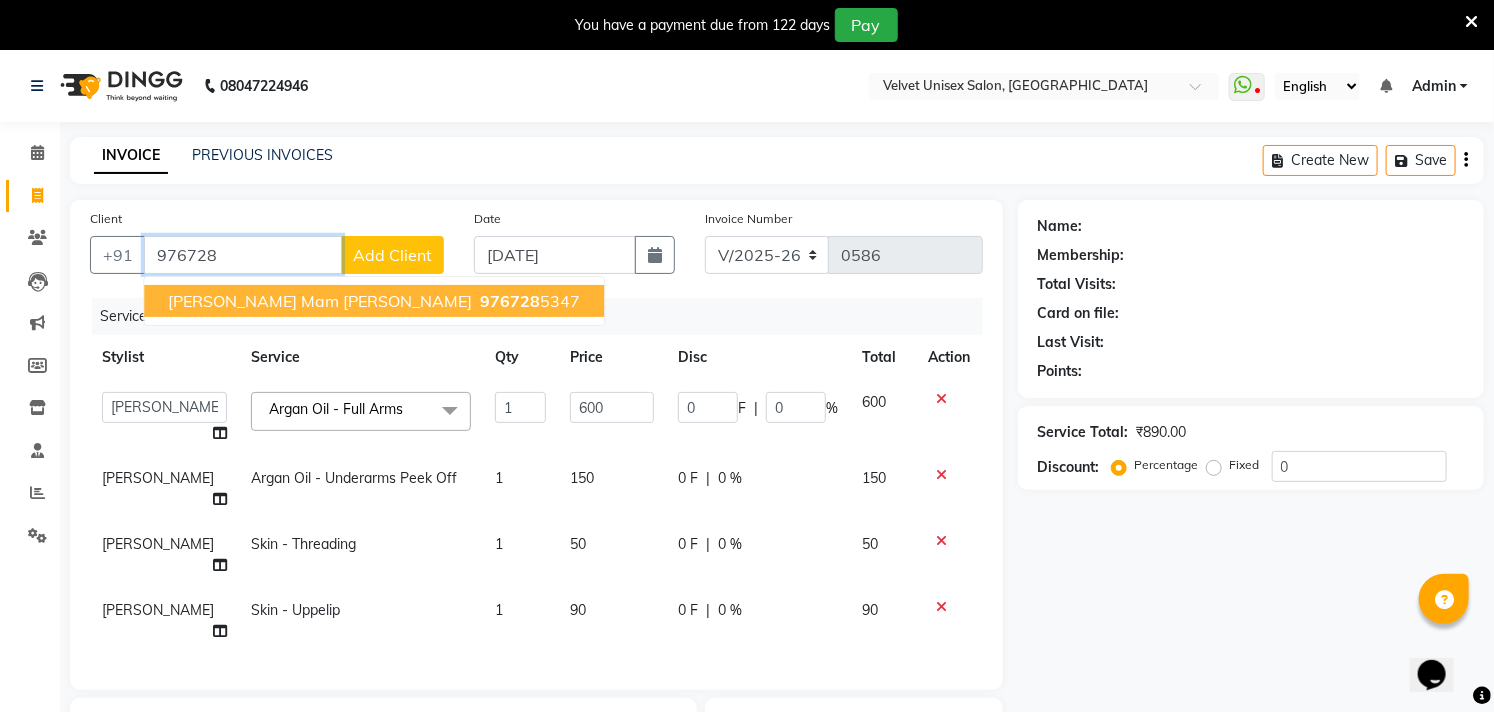 click on "[PERSON_NAME] mam [PERSON_NAME]" at bounding box center (320, 301) 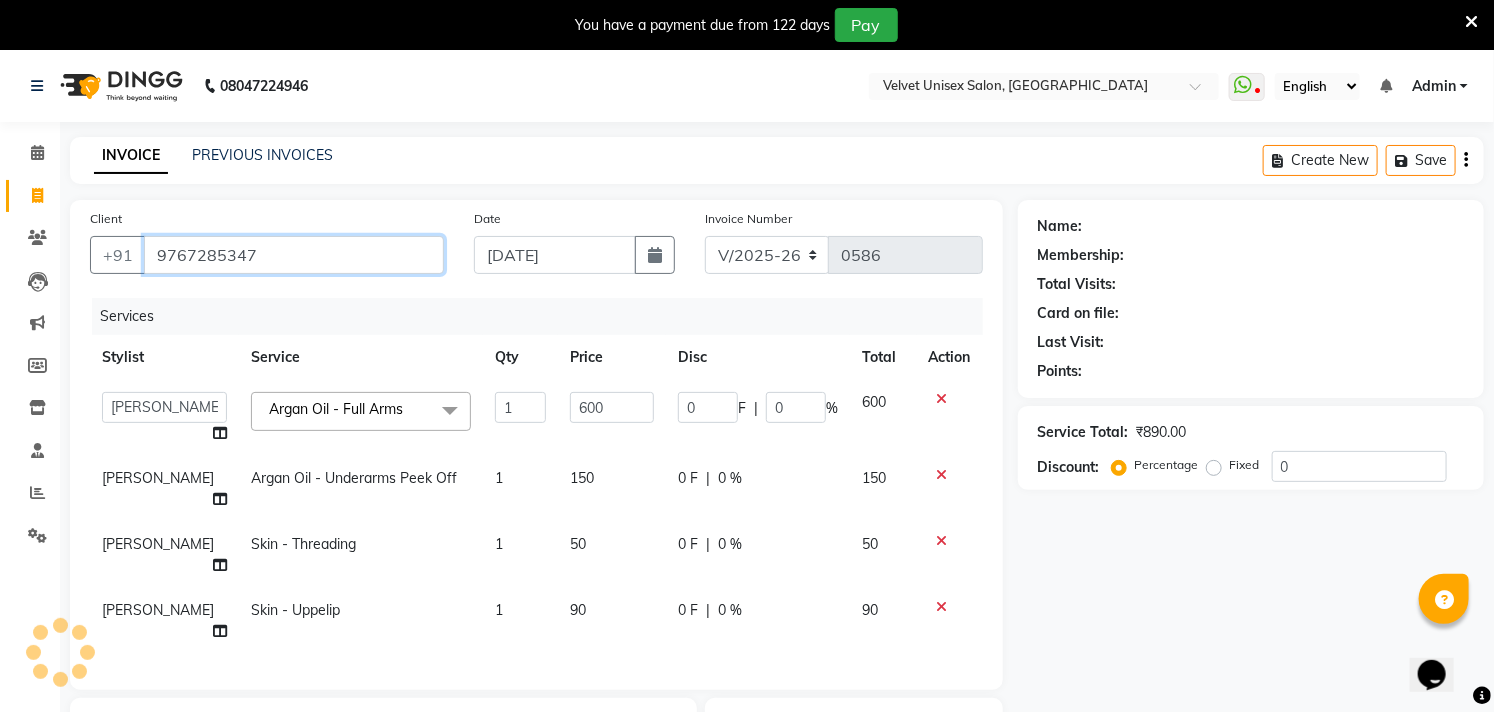 type on "9767285347" 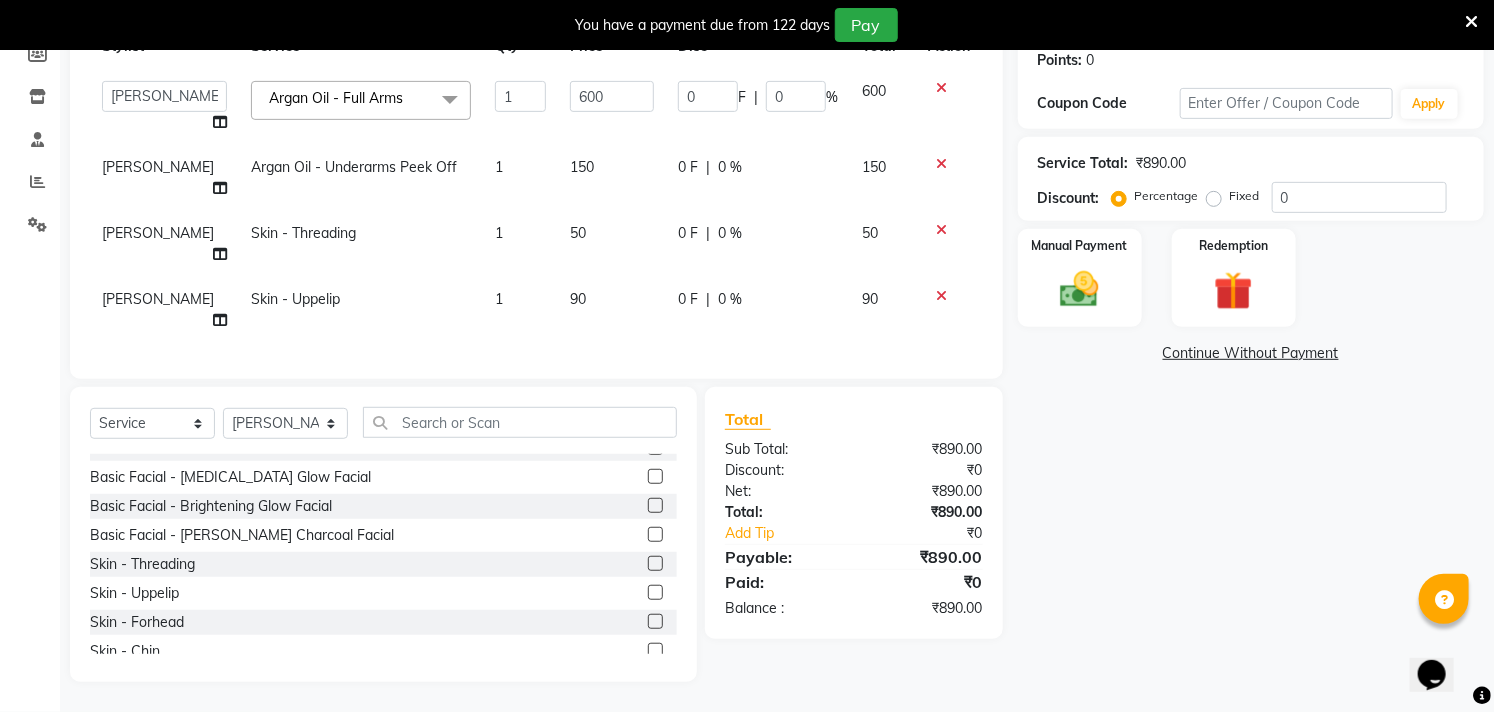 scroll, scrollTop: 327, scrollLeft: 0, axis: vertical 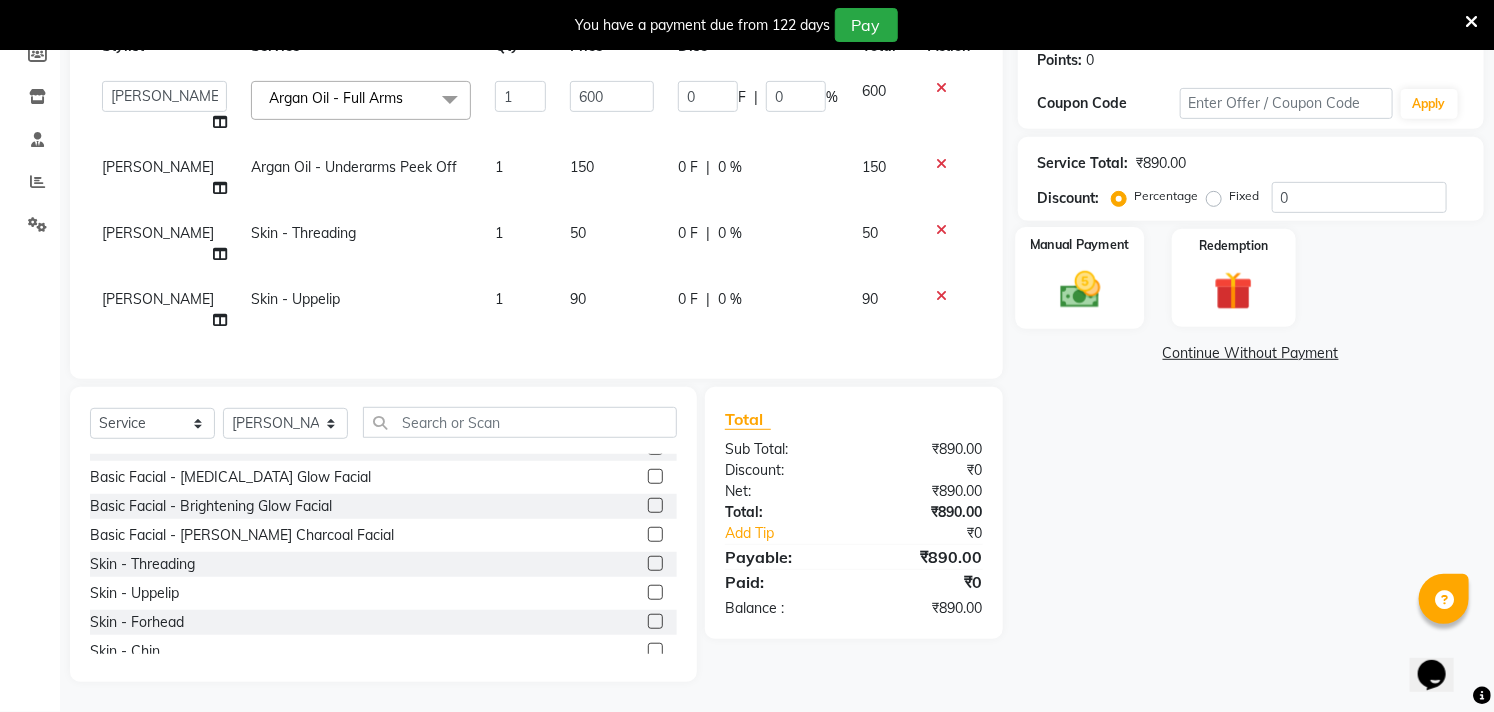 click 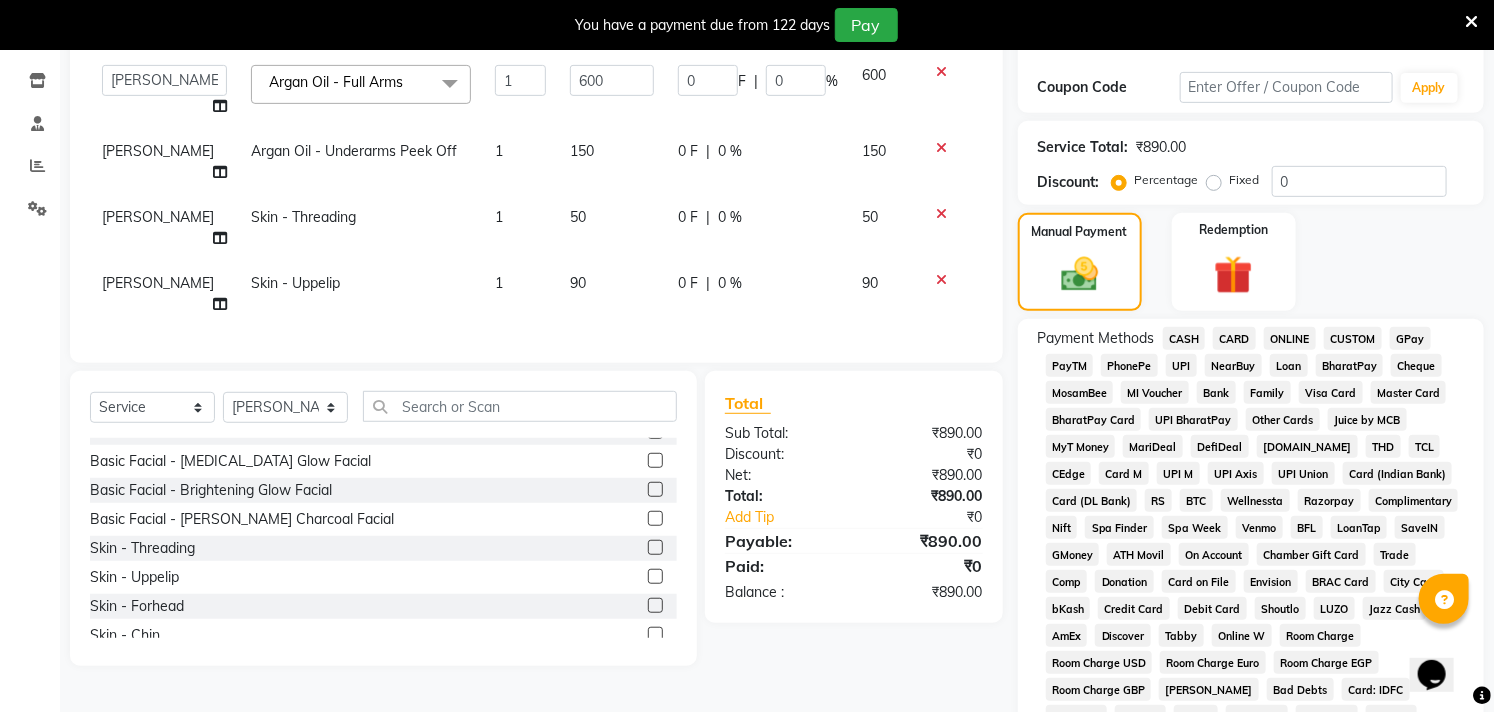 scroll, scrollTop: 438, scrollLeft: 0, axis: vertical 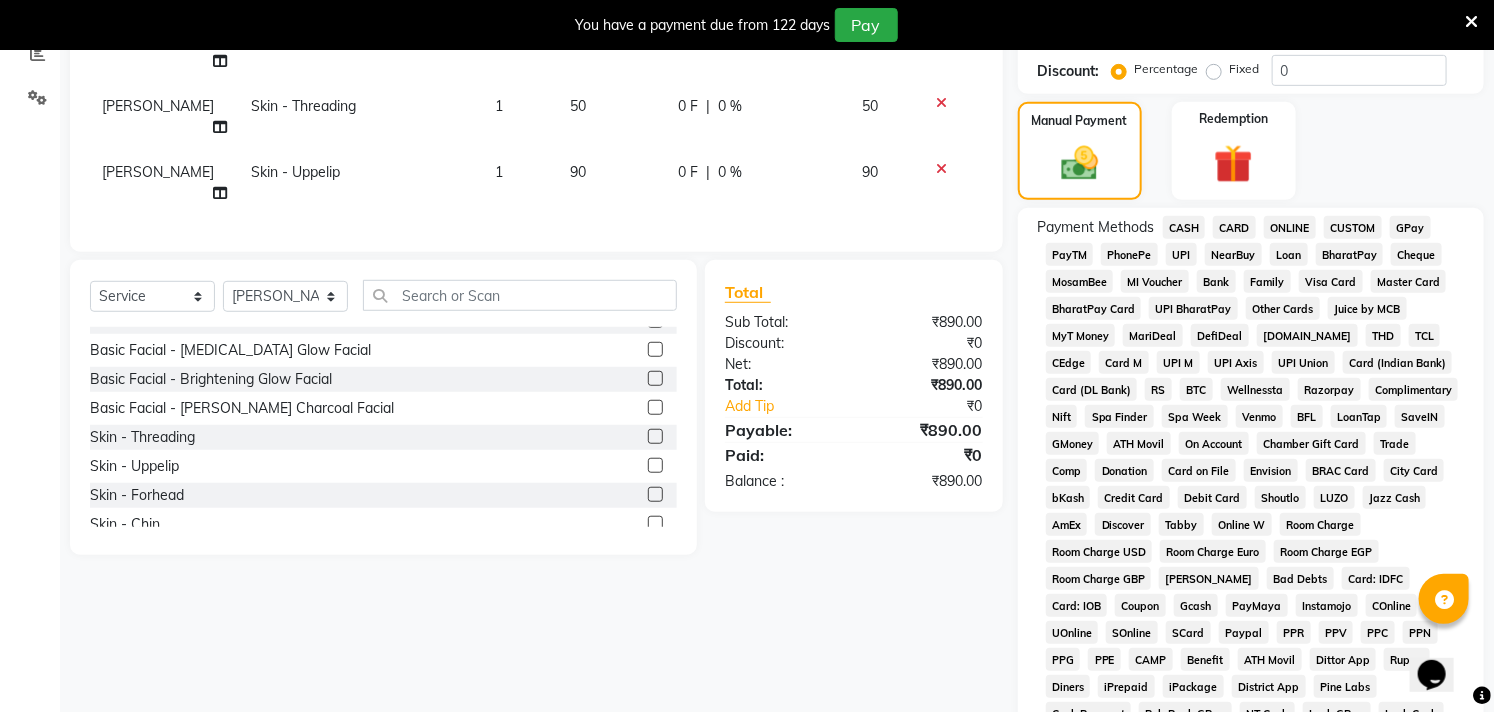 click on "UPI" 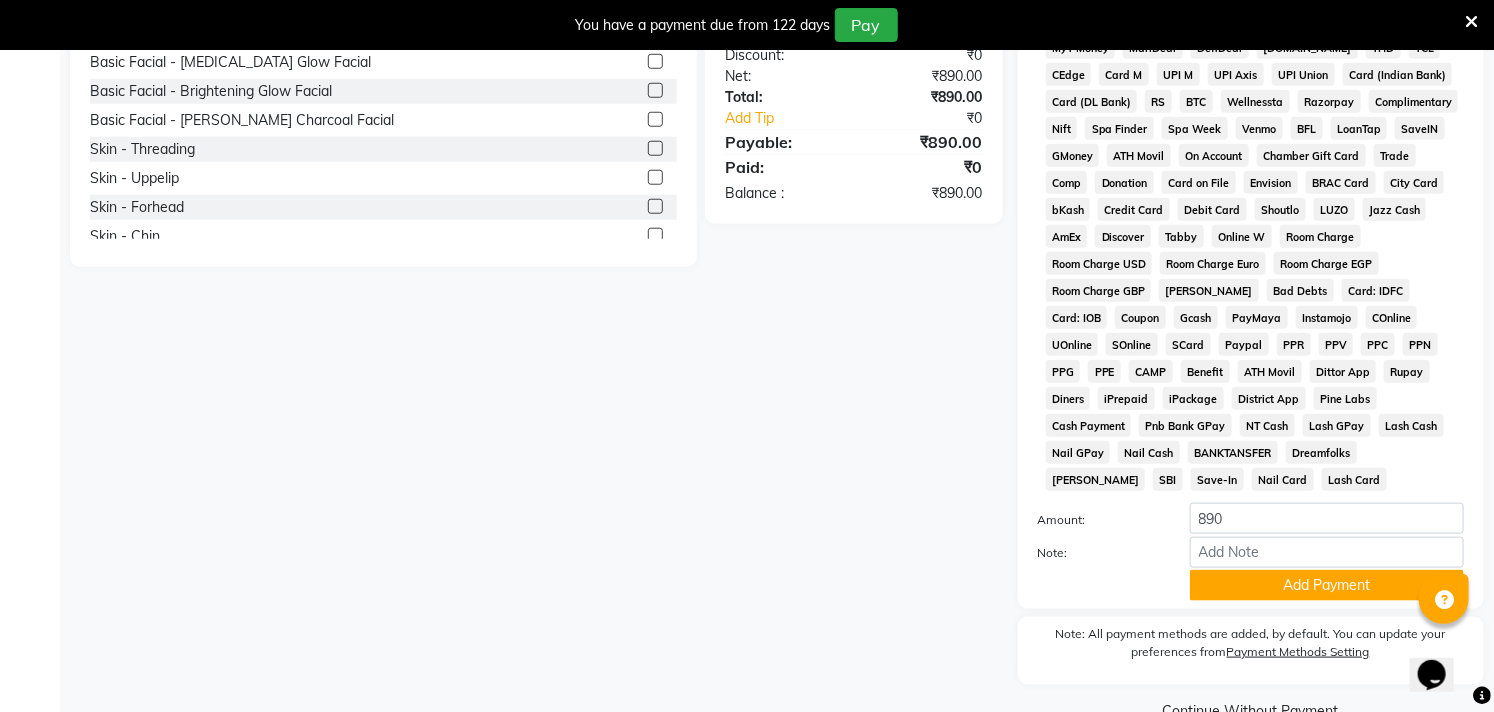scroll, scrollTop: 747, scrollLeft: 0, axis: vertical 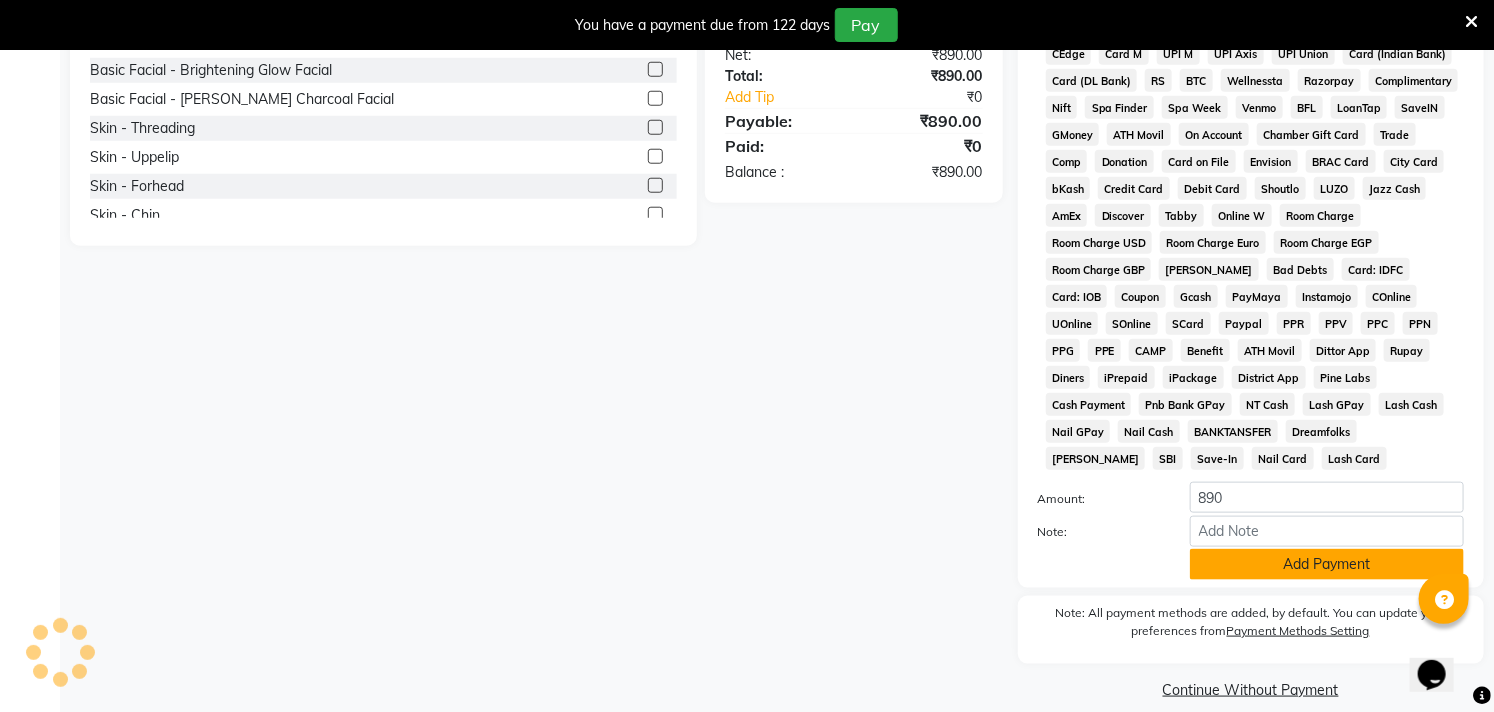 click on "Add Payment" 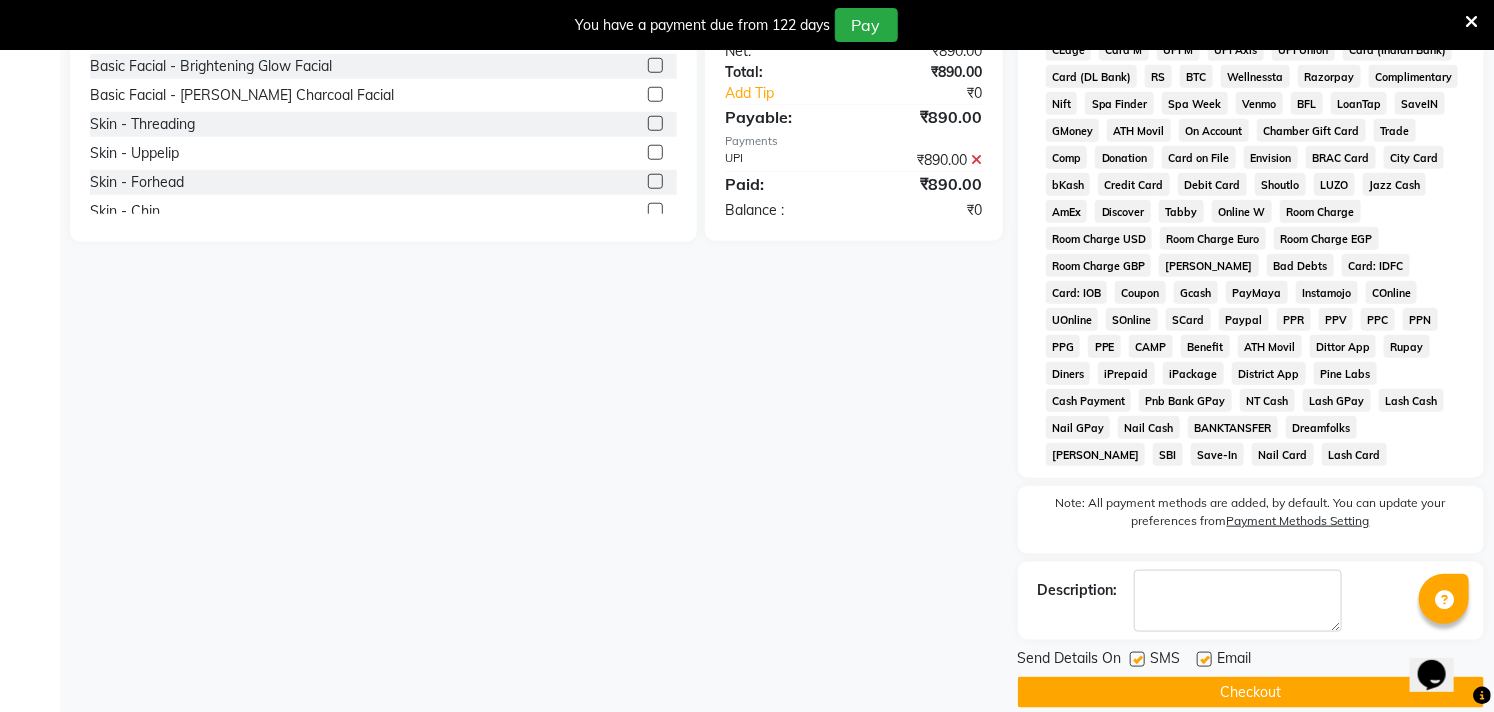 scroll, scrollTop: 754, scrollLeft: 0, axis: vertical 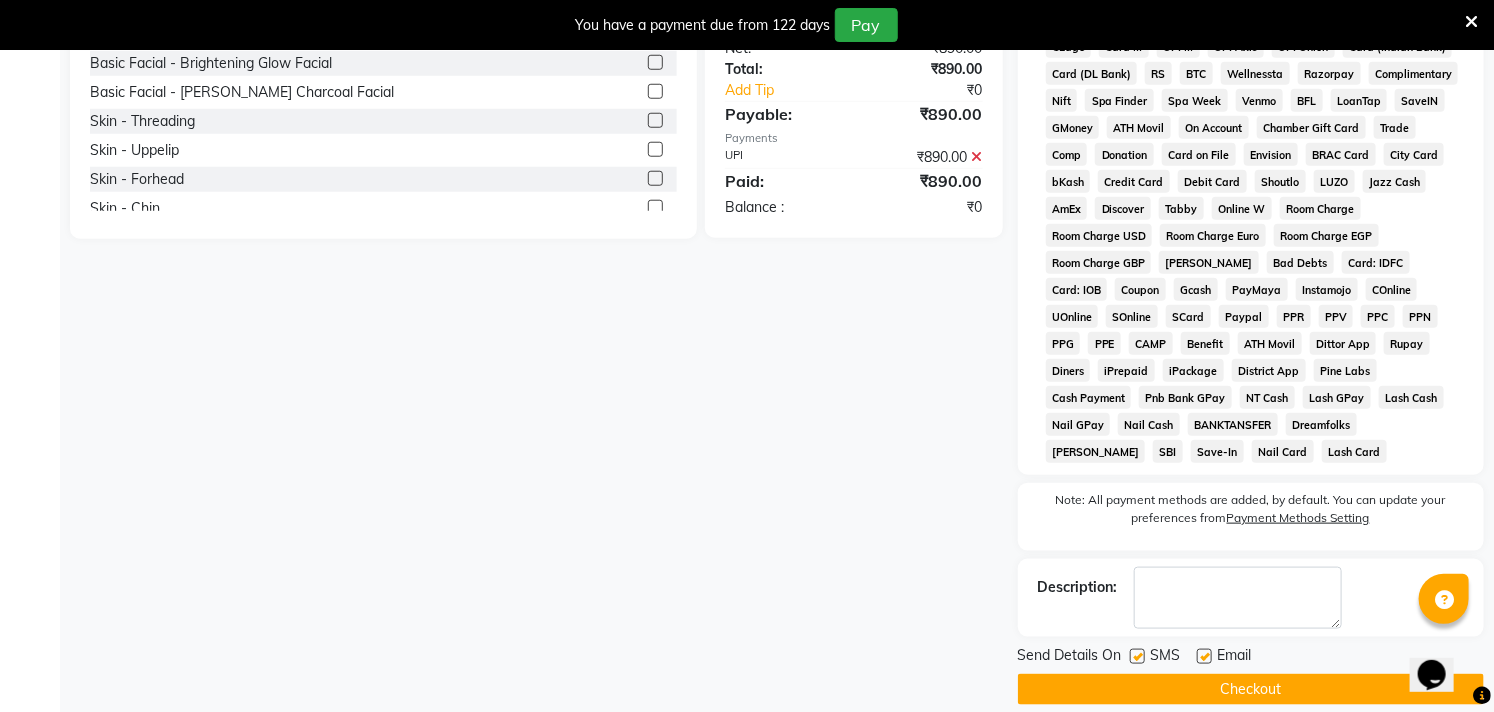 click on "Checkout" 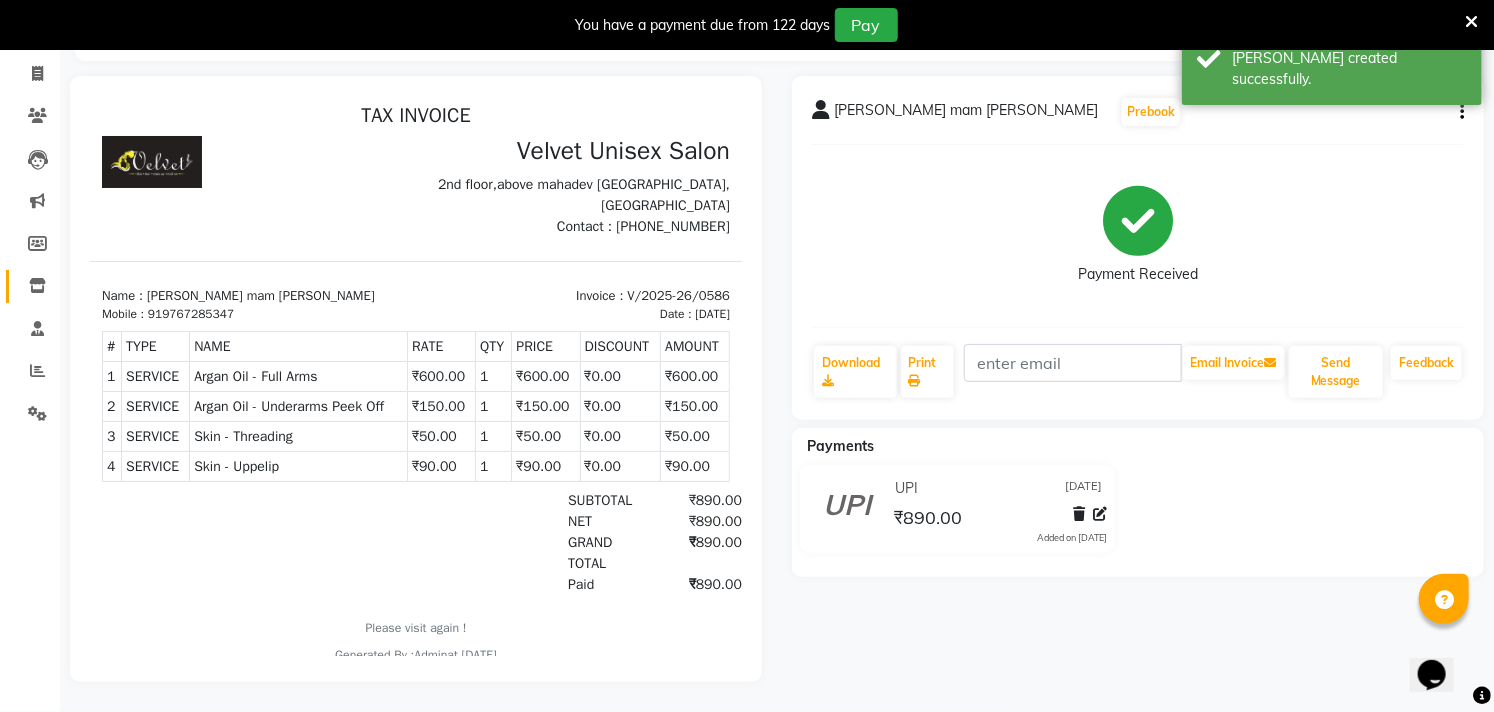 scroll, scrollTop: 0, scrollLeft: 0, axis: both 